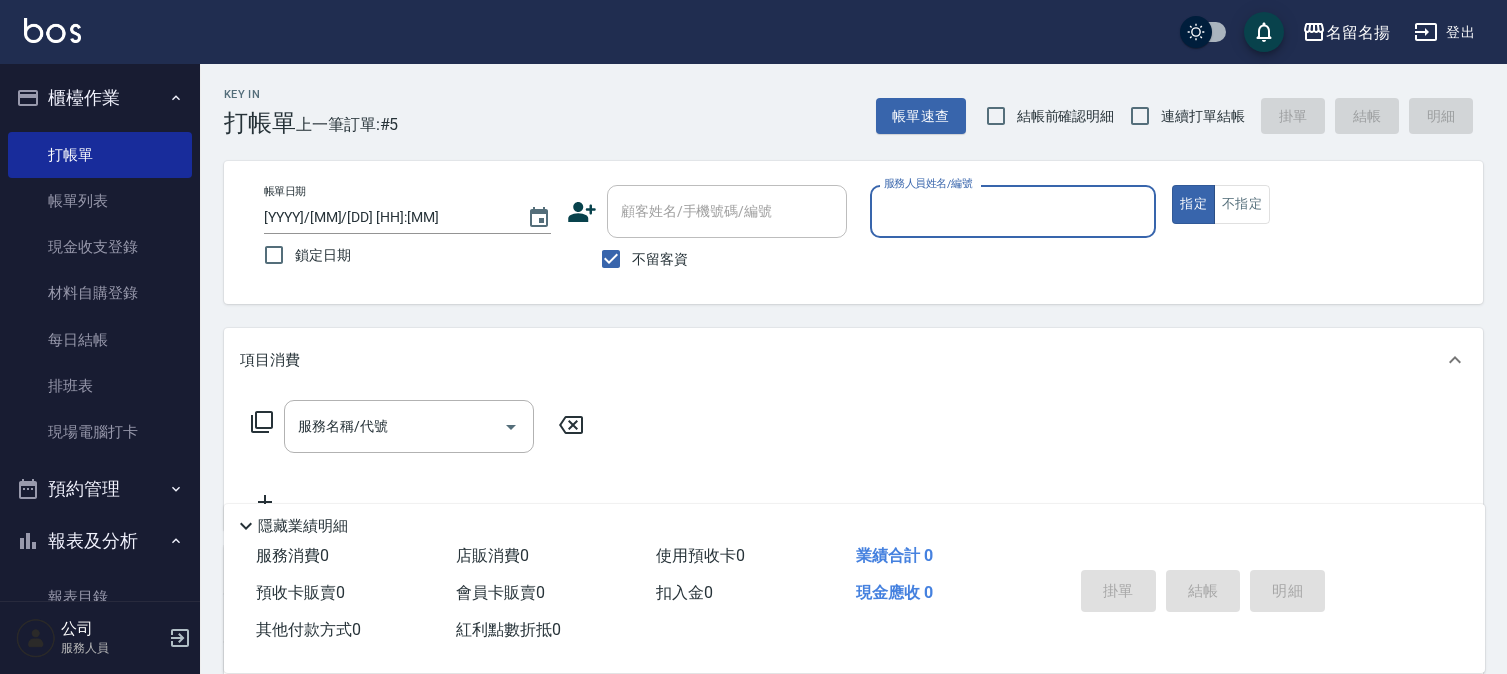 scroll, scrollTop: 0, scrollLeft: 0, axis: both 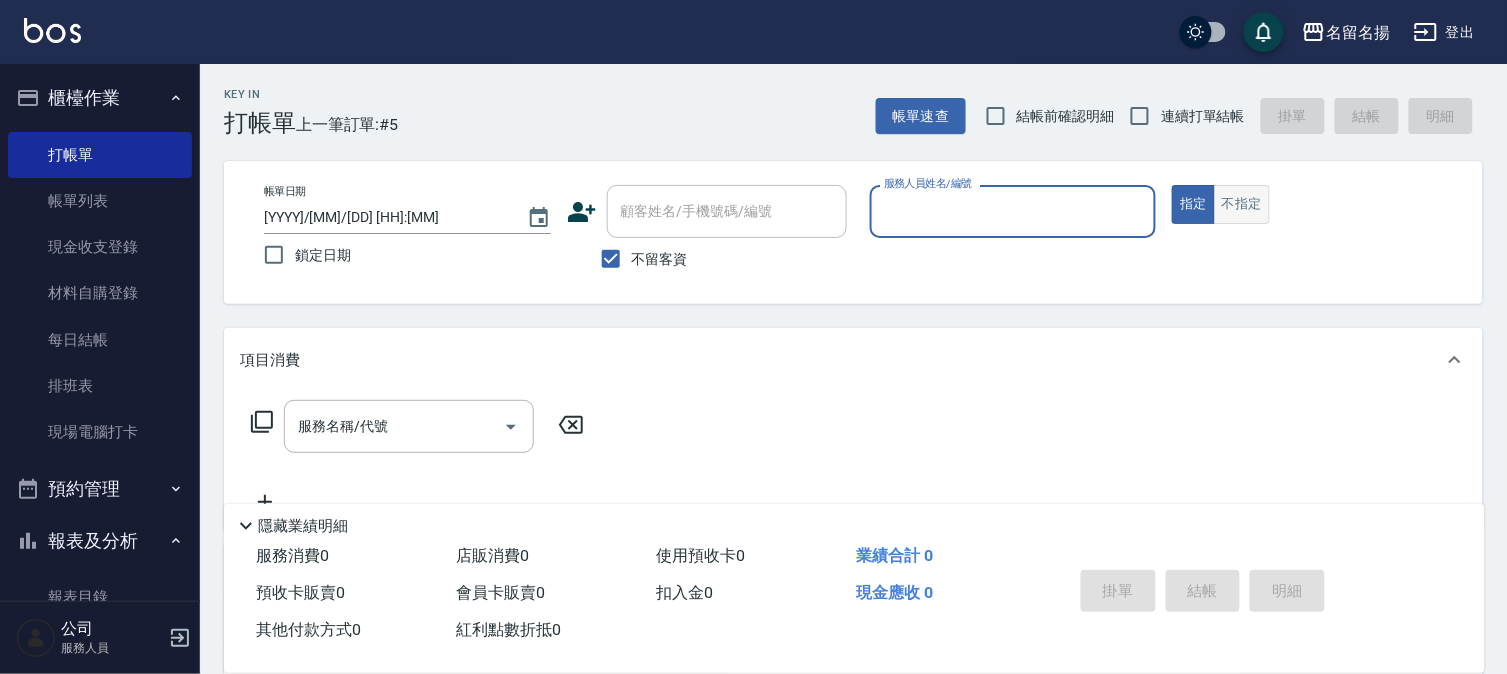click on "不指定" at bounding box center (1242, 204) 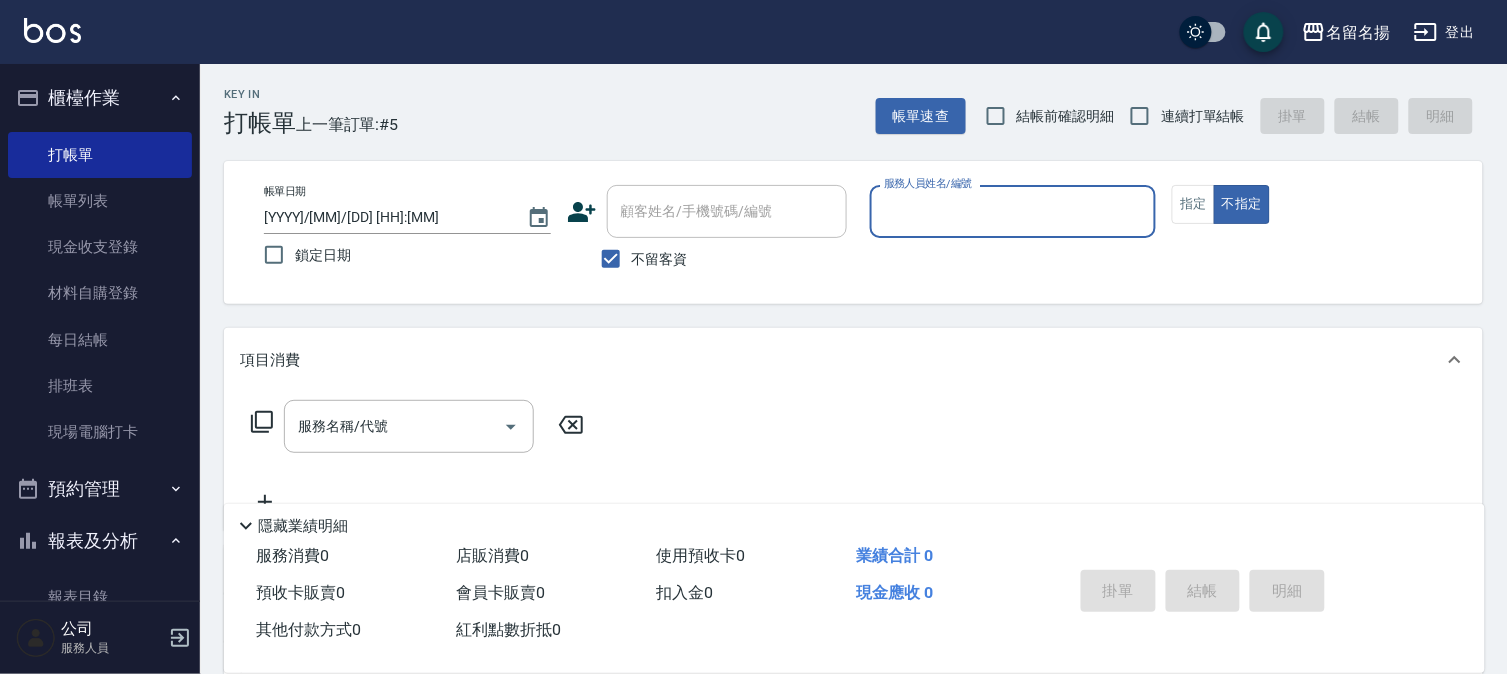 click on "服務人員姓名/編號" at bounding box center [1013, 211] 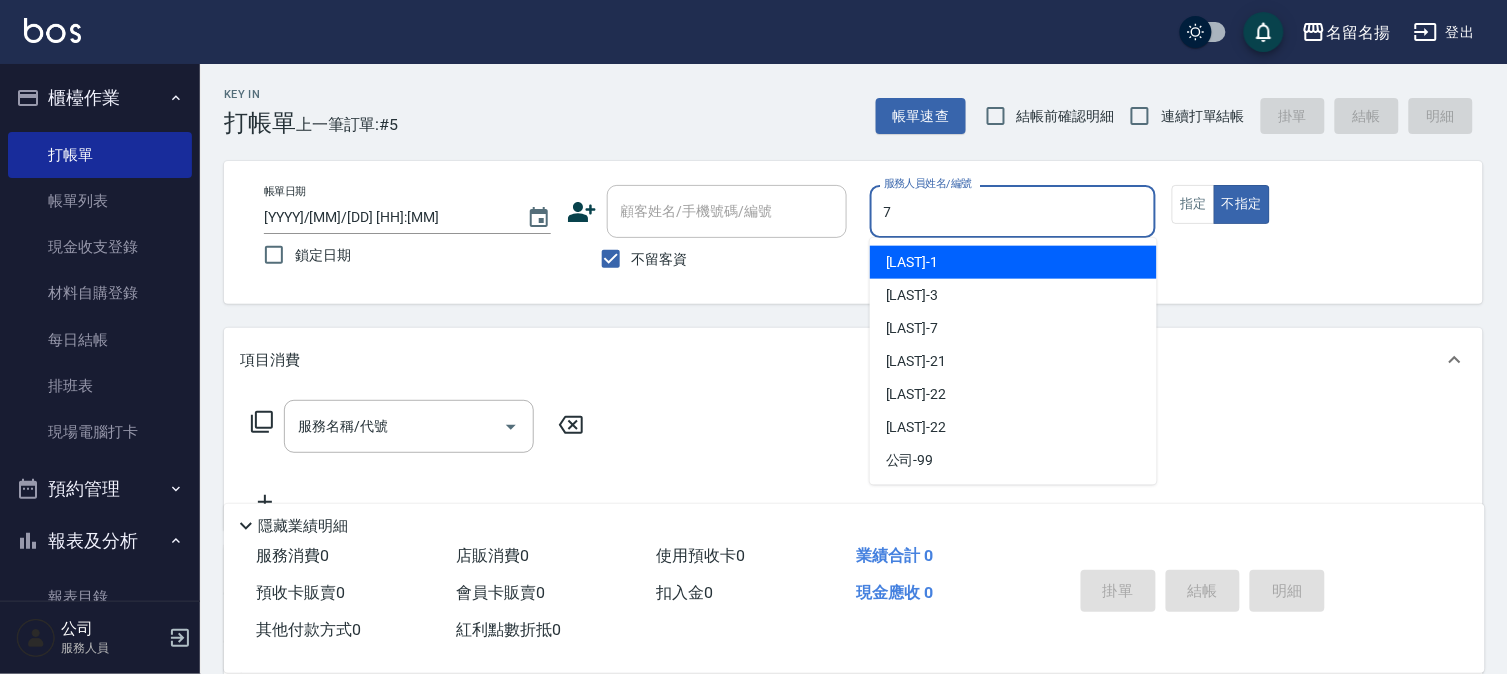 type on "陳怡伶-7" 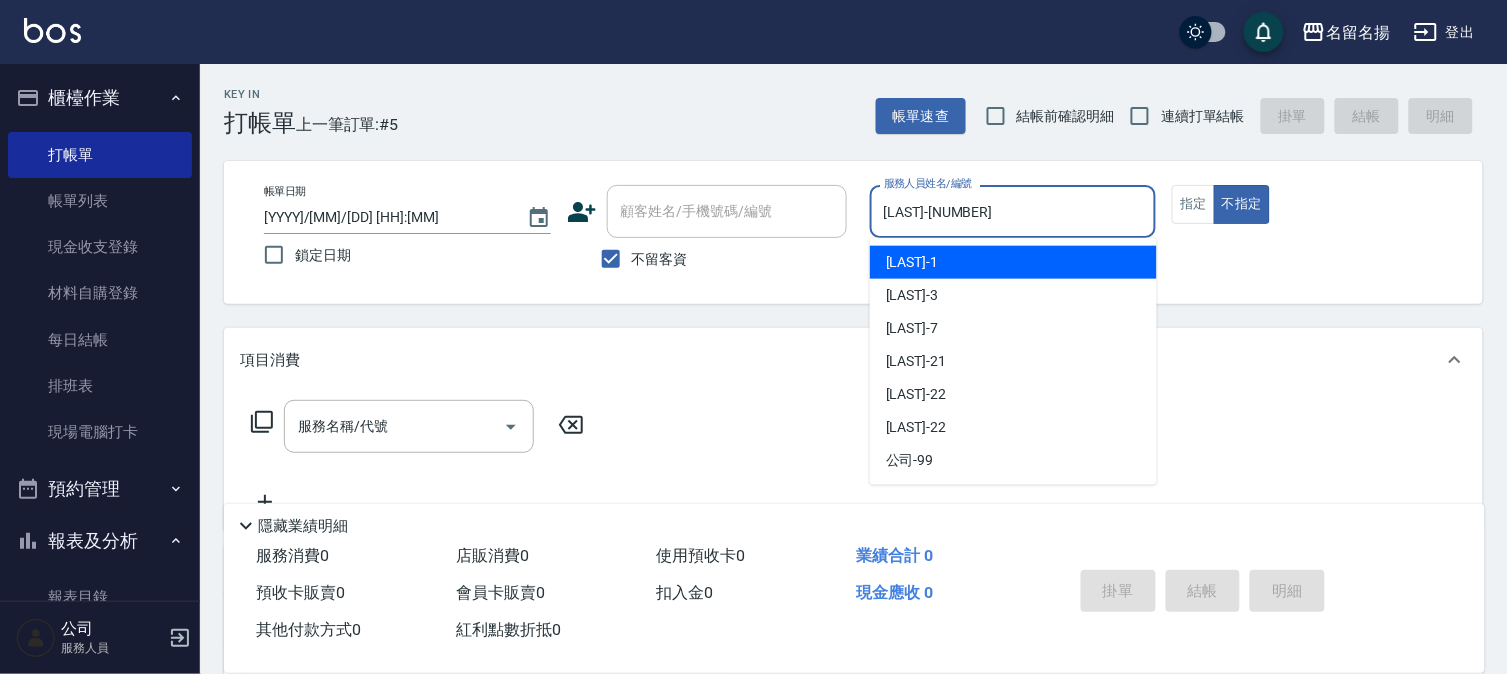 type on "false" 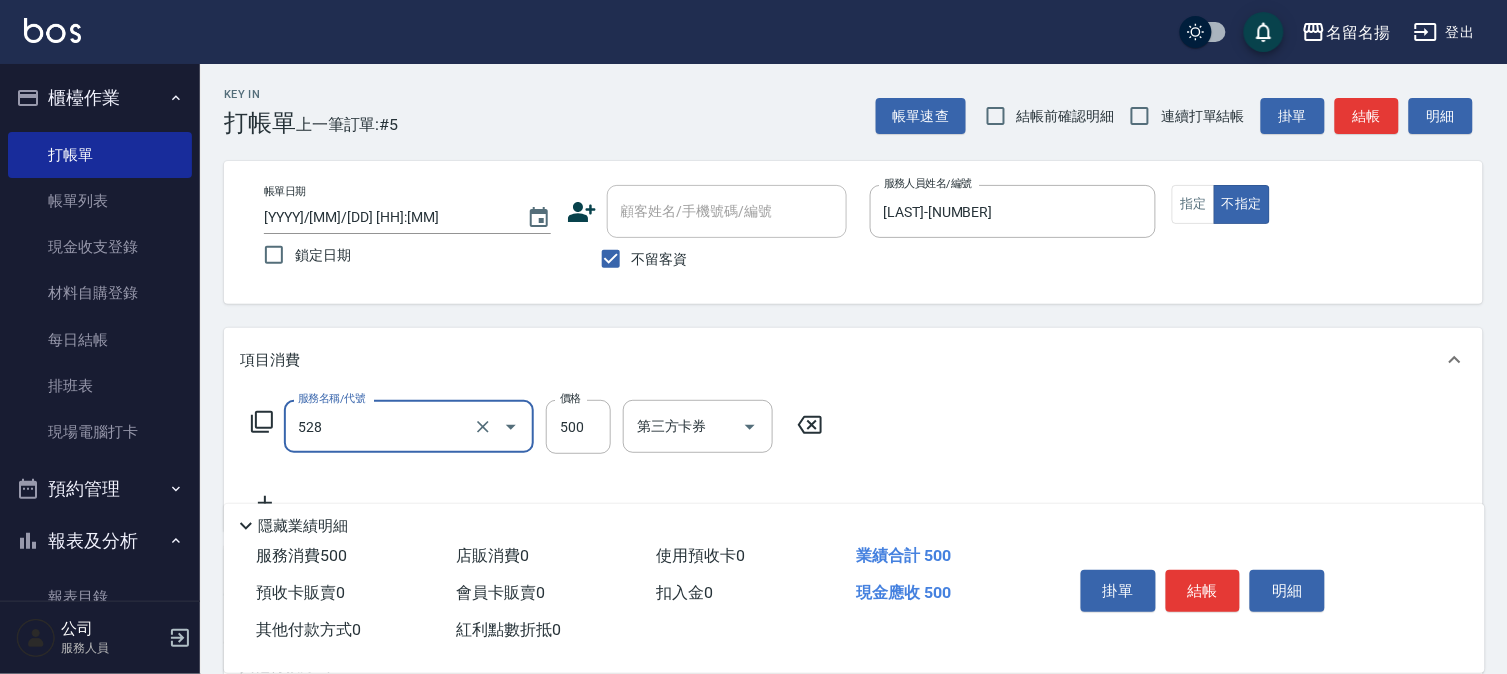type on "頭皮養護B(528)" 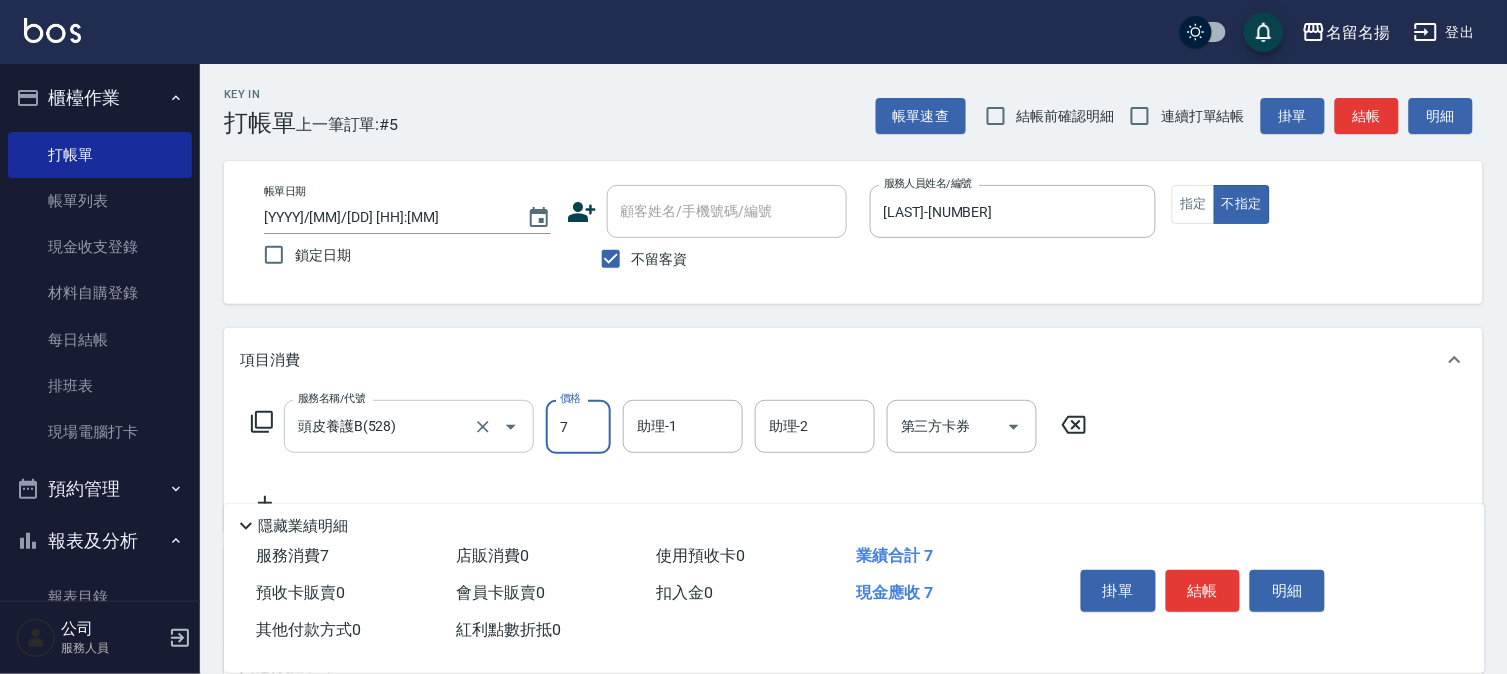 click on "頭皮養護B(528) 服務名稱/代號" at bounding box center [409, 426] 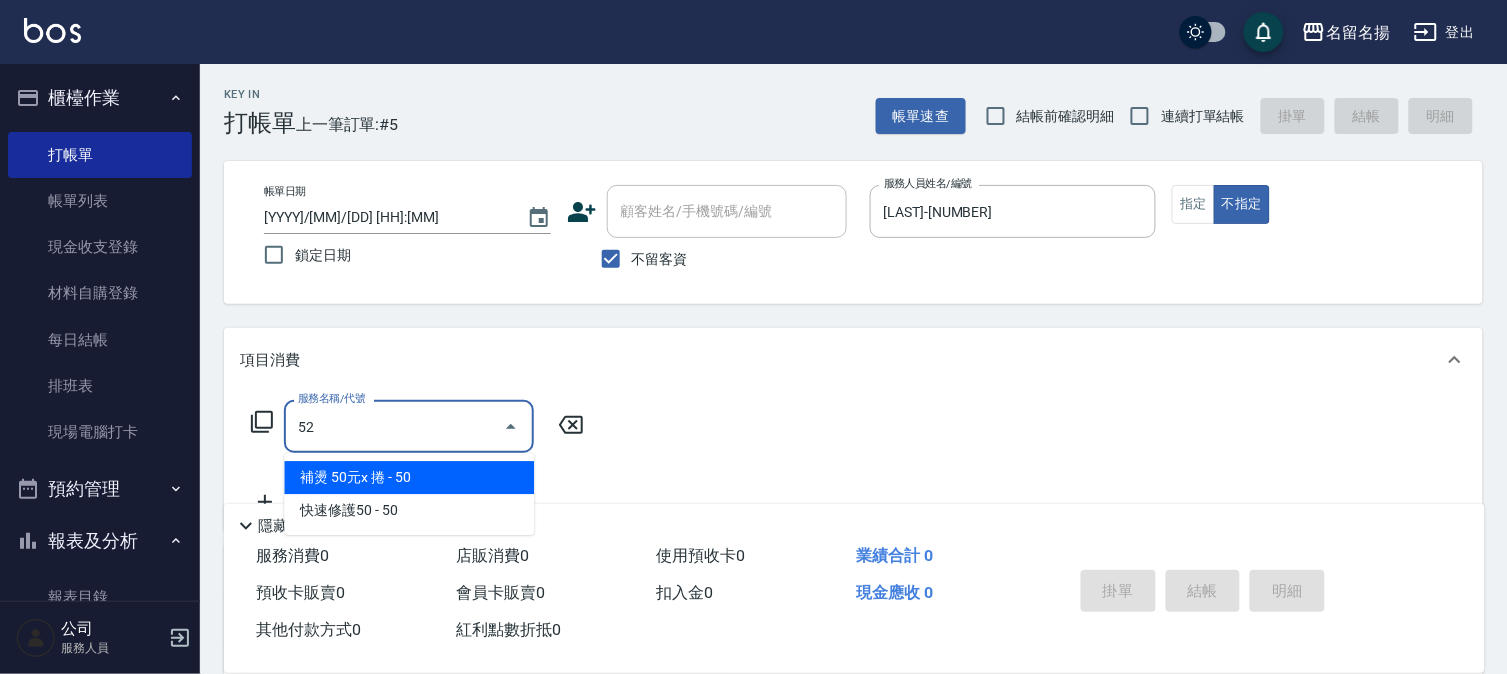 scroll, scrollTop: 0, scrollLeft: 0, axis: both 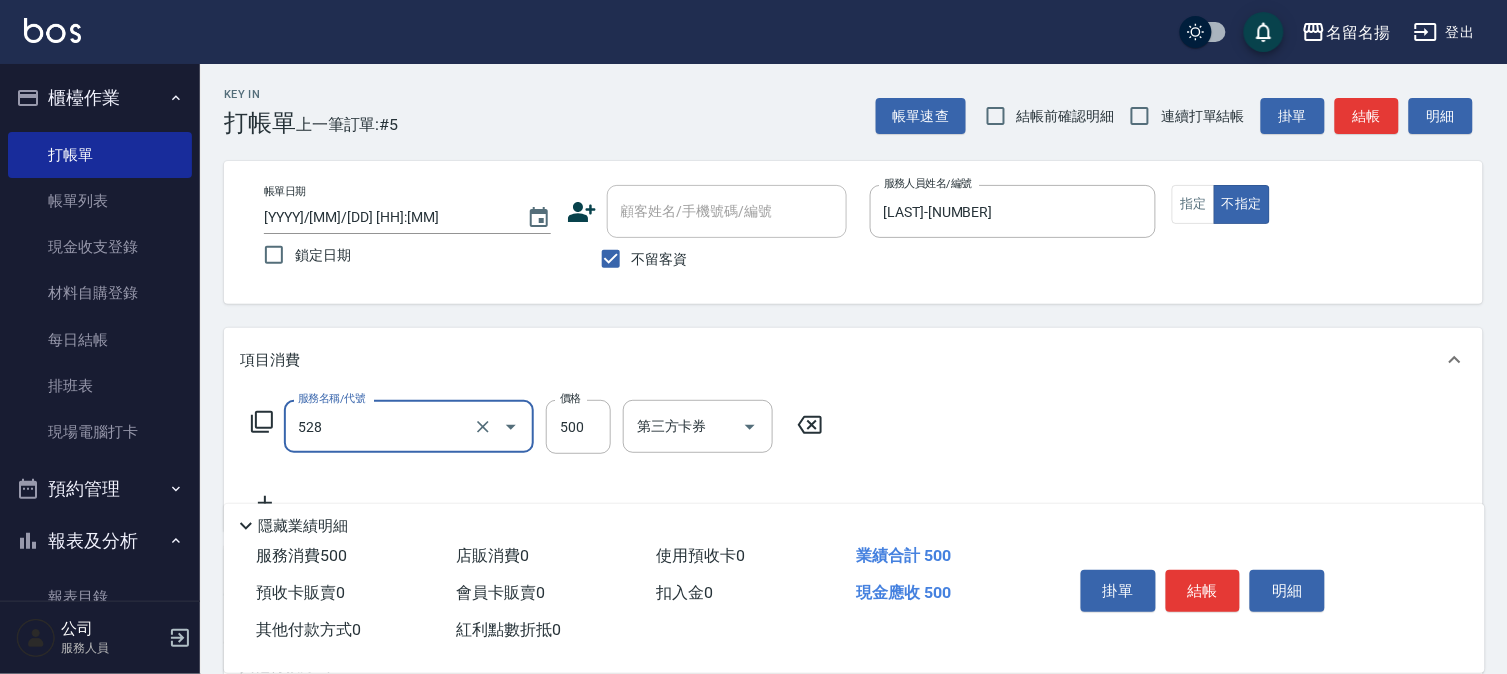 type on "頭皮養護B(528)" 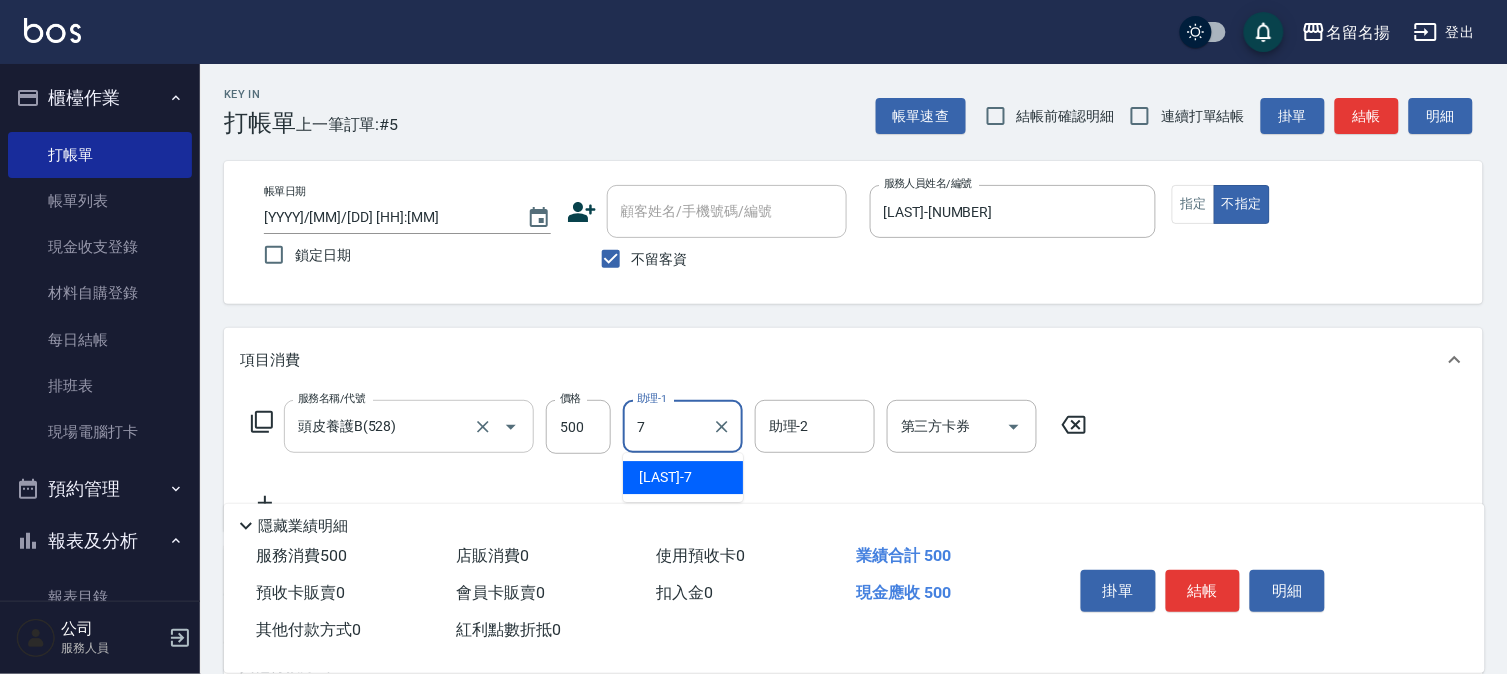type on "陳怡伶-7" 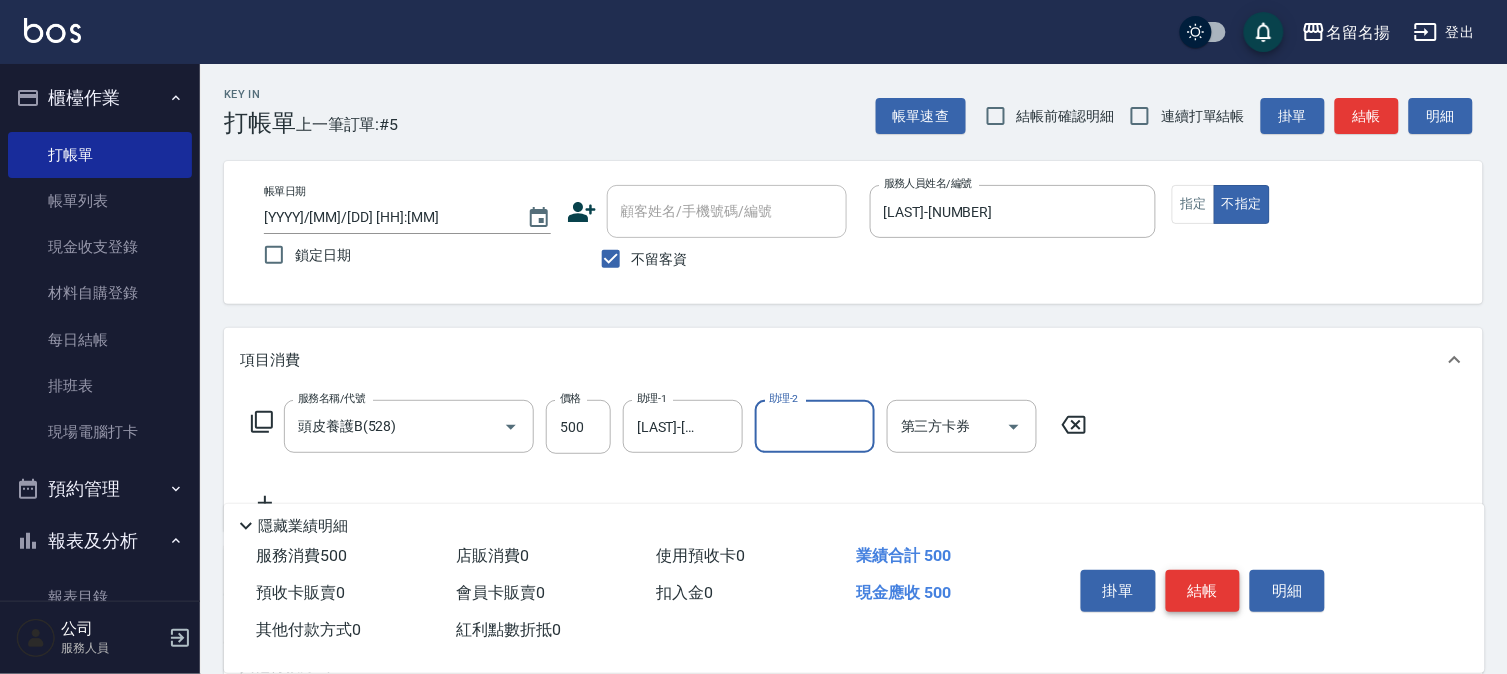 click on "結帳" at bounding box center (1203, 591) 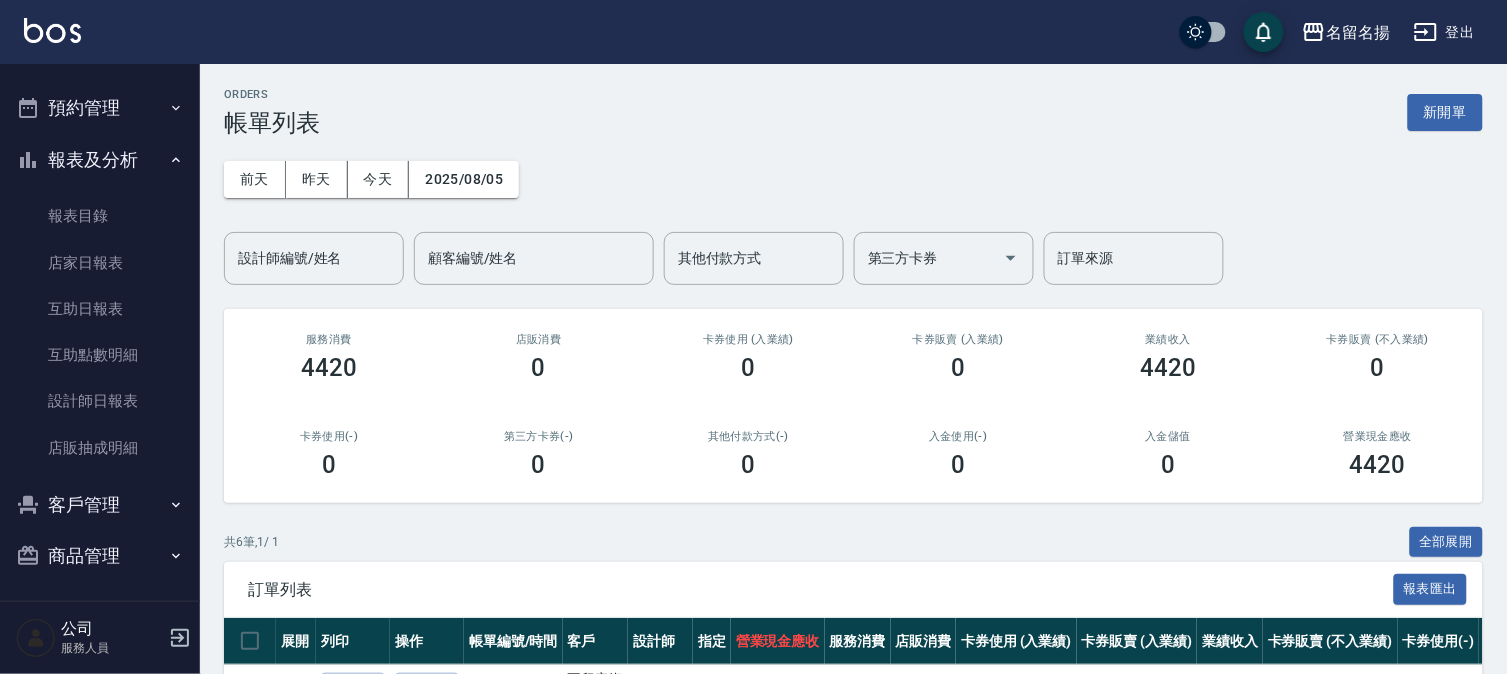 scroll, scrollTop: 384, scrollLeft: 0, axis: vertical 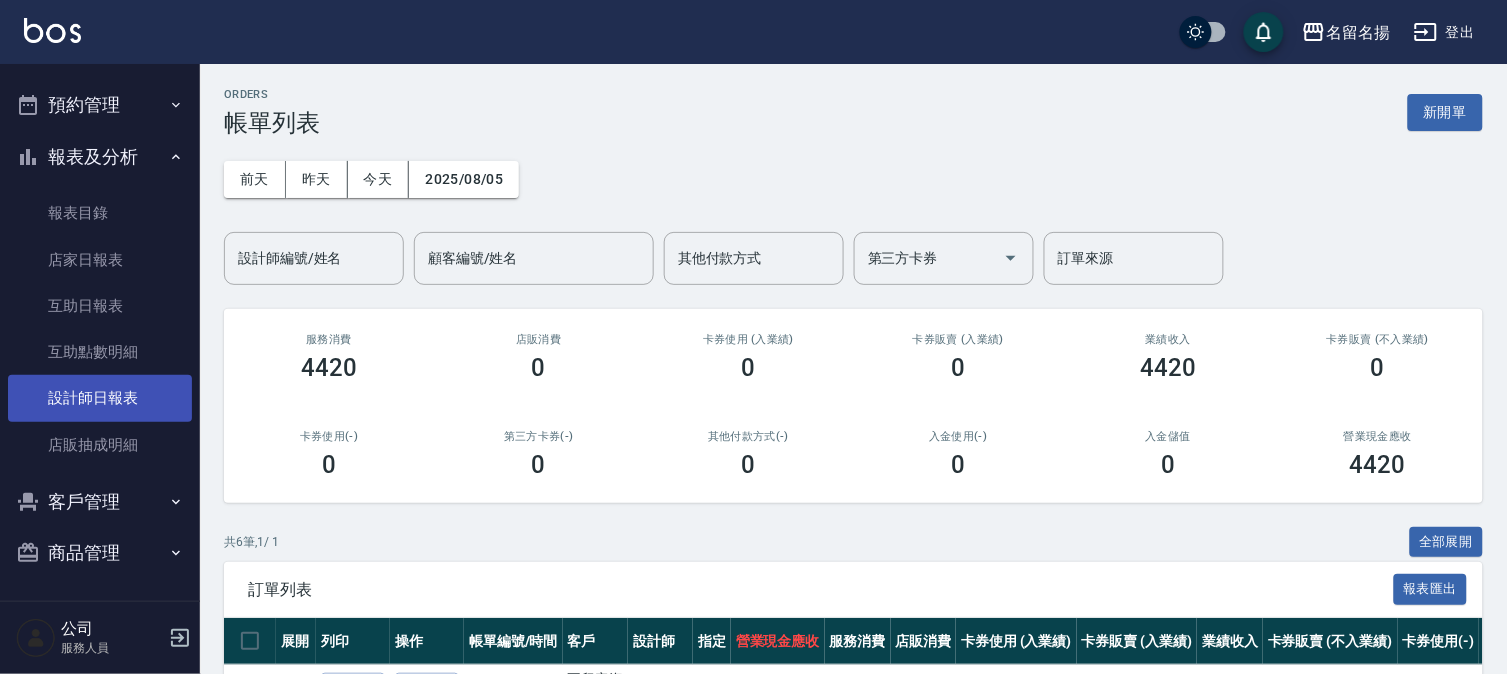 click on "設計師日報表" at bounding box center [100, 398] 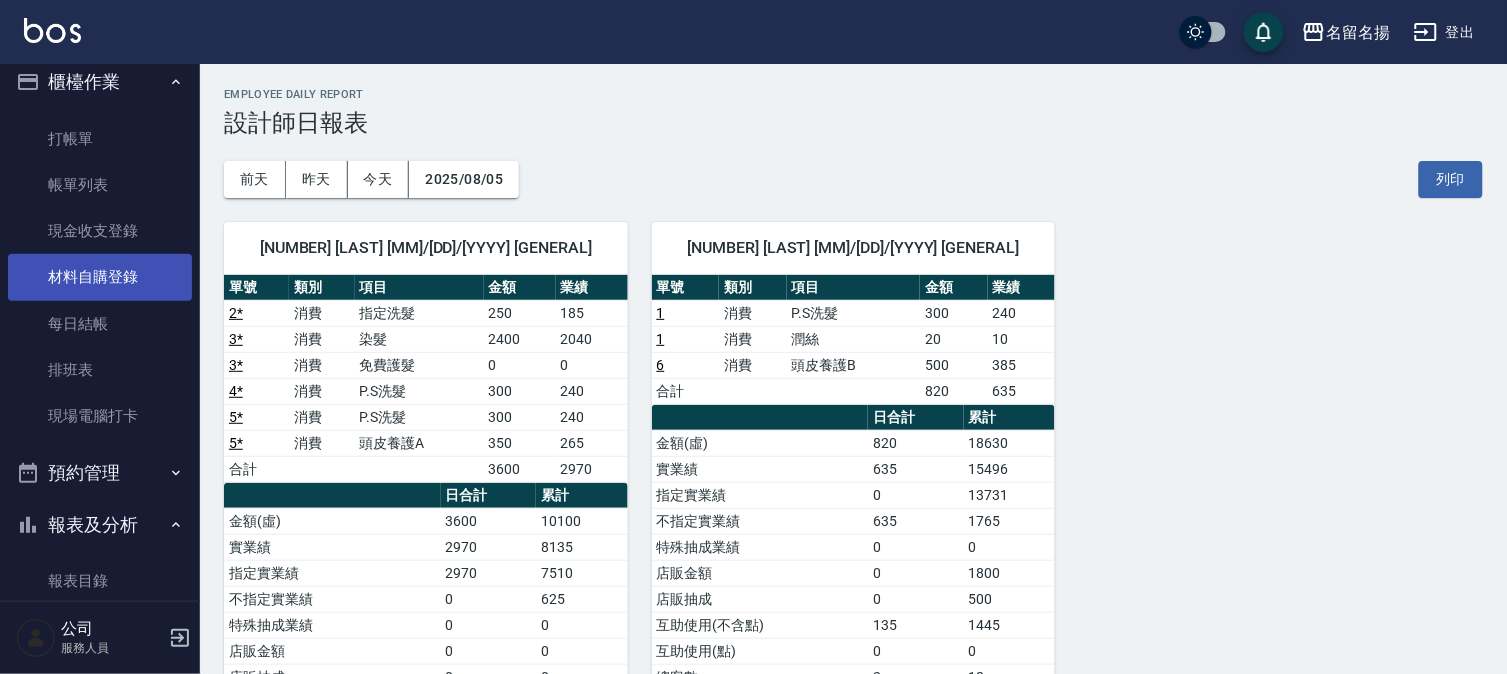 scroll, scrollTop: 0, scrollLeft: 0, axis: both 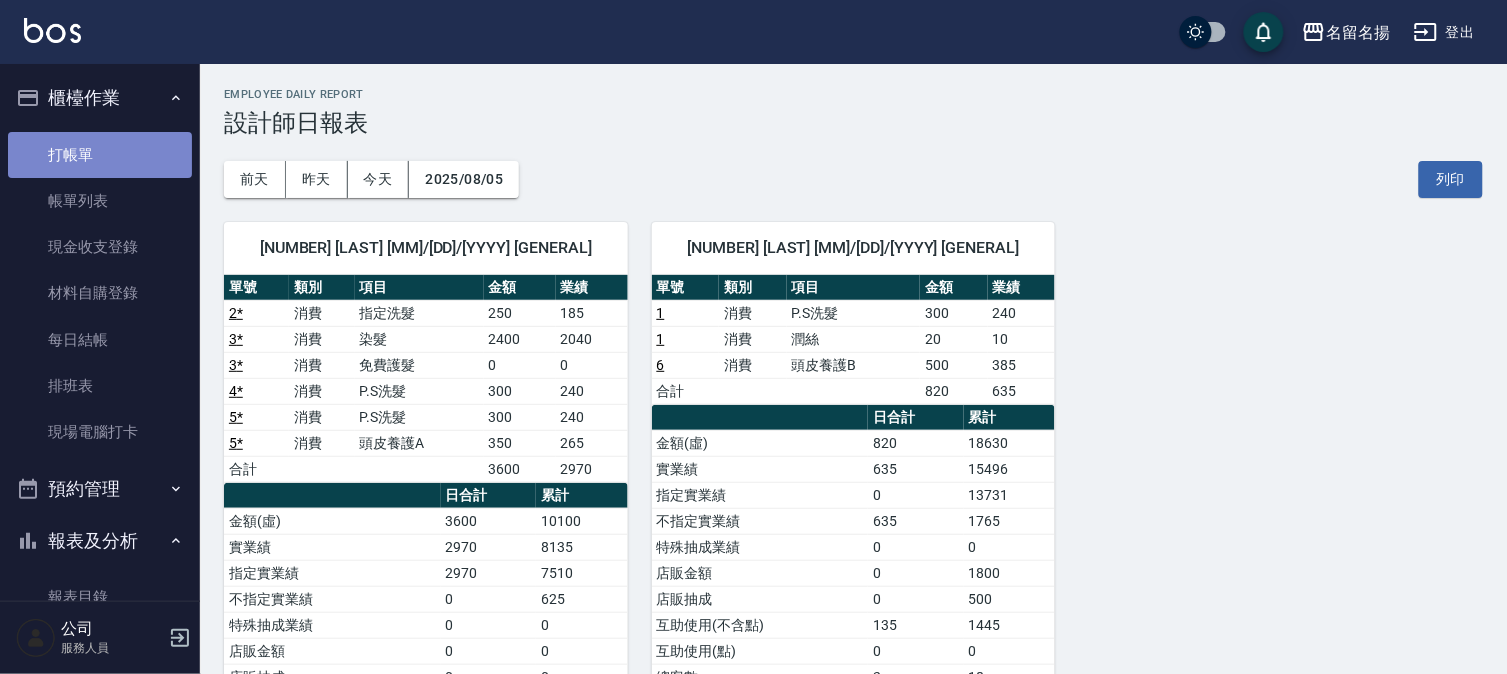 click on "打帳單" at bounding box center [100, 155] 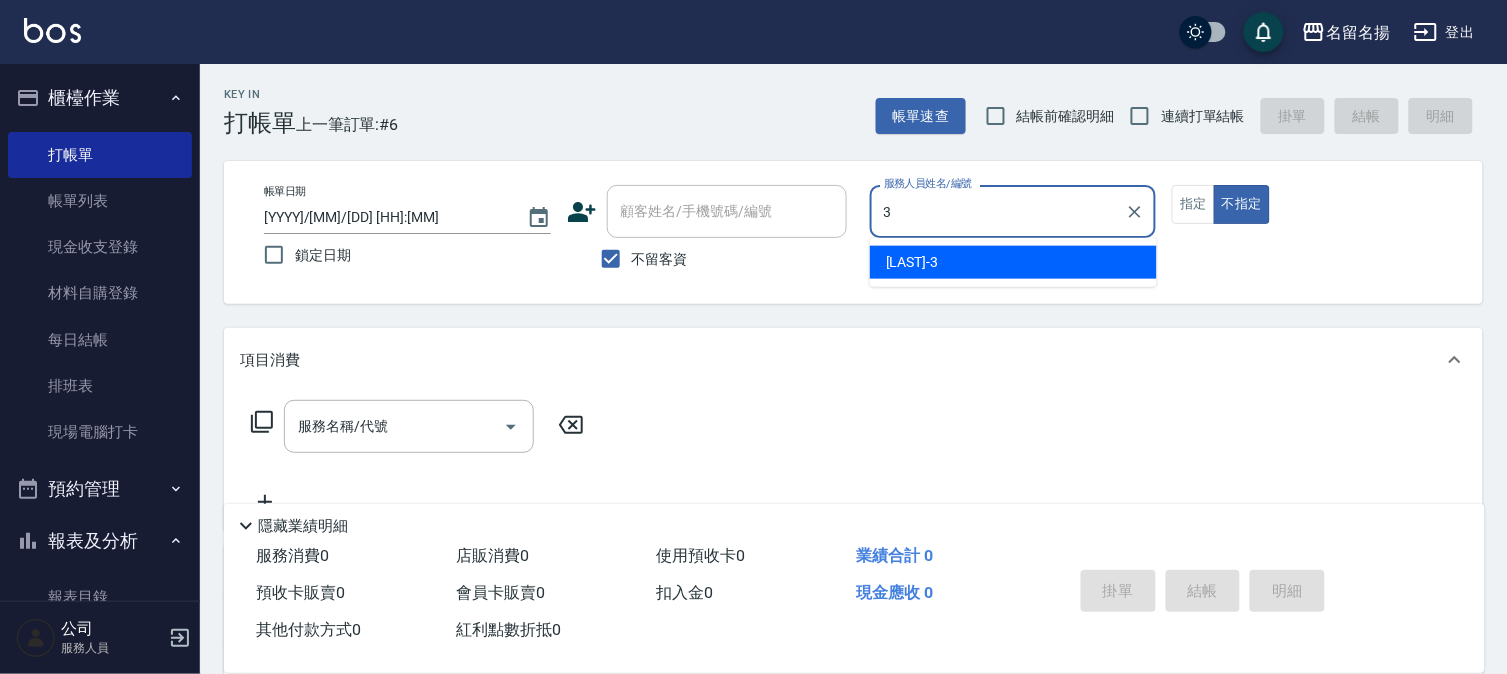 type on "李宛真-3" 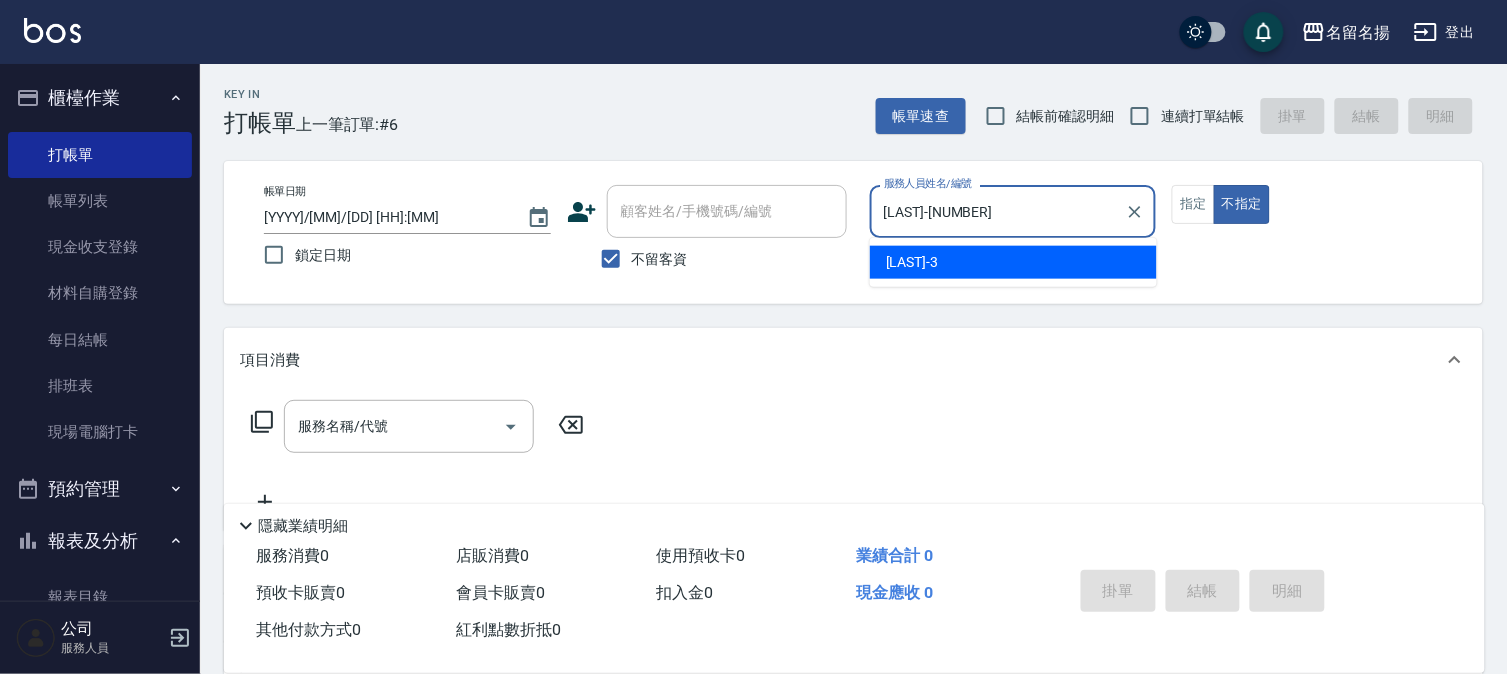type on "false" 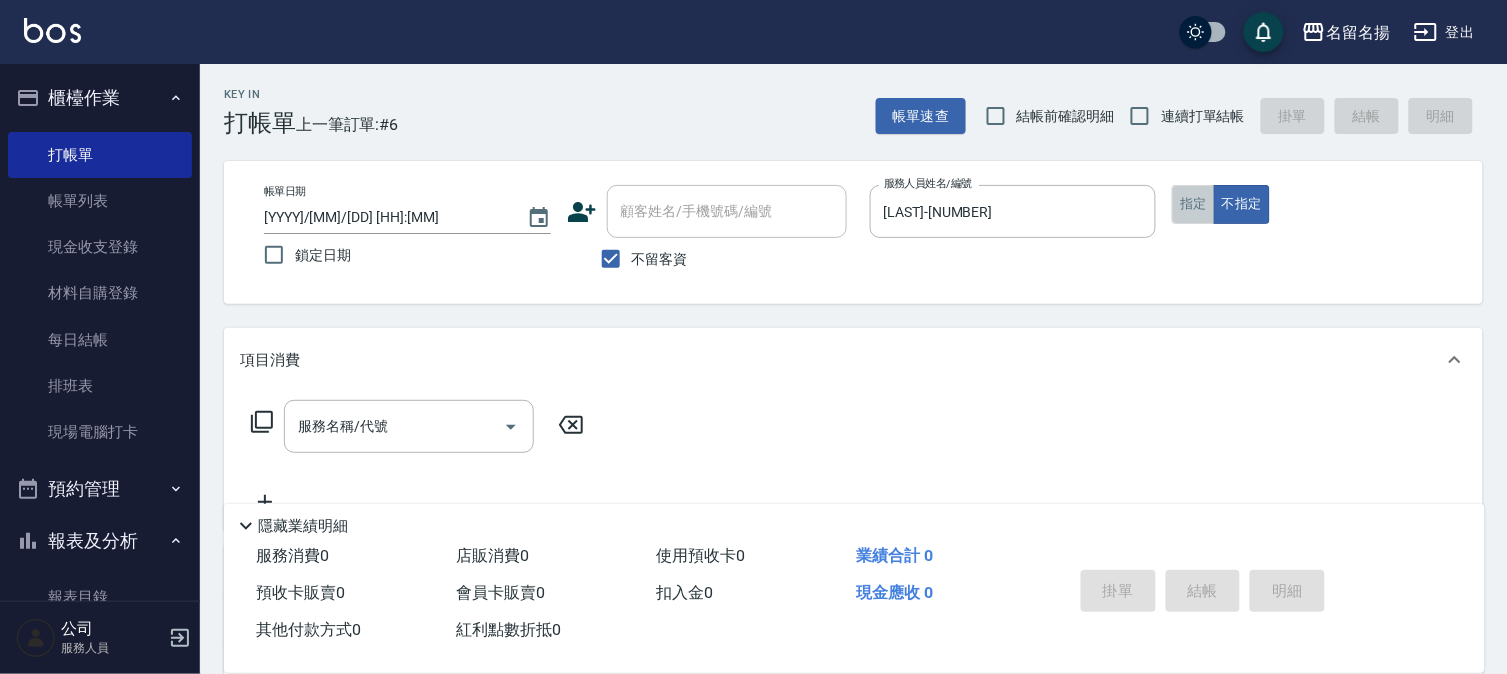 click on "指定" at bounding box center [1193, 204] 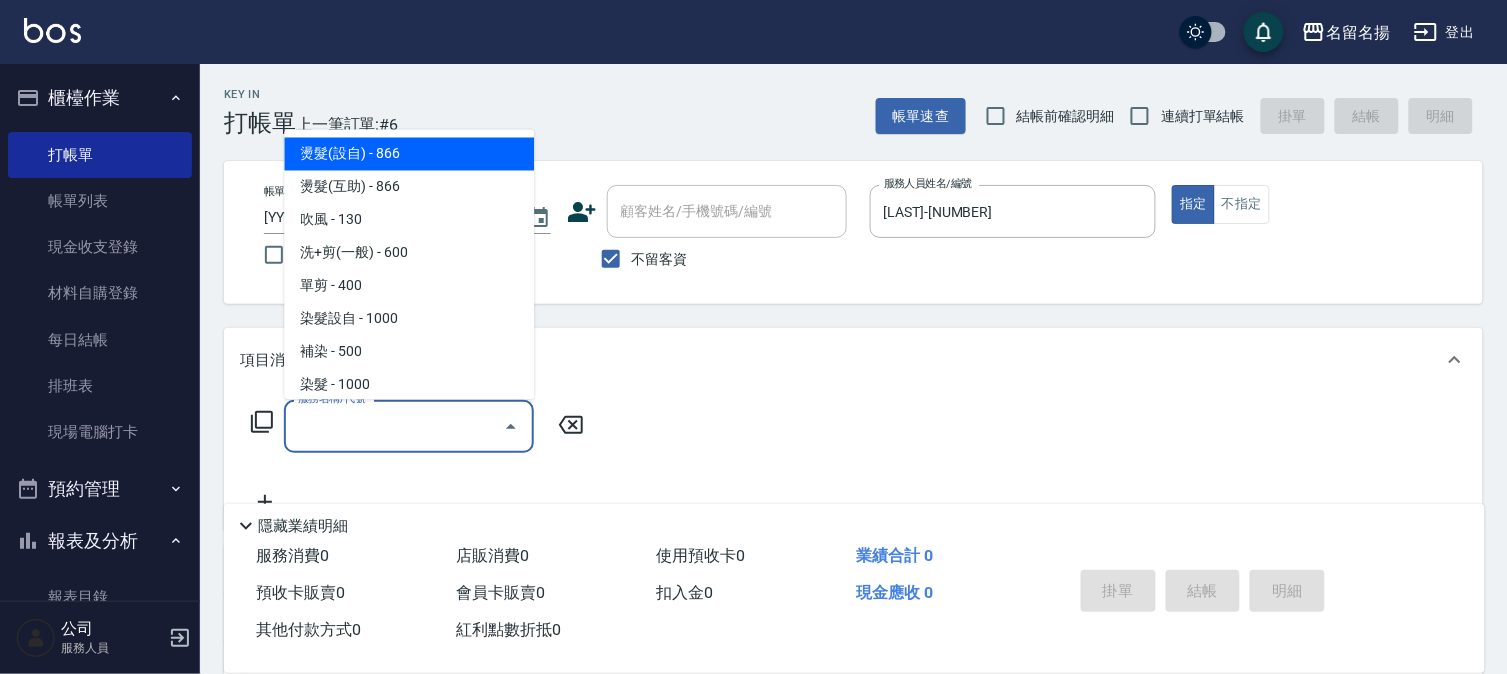 click on "服務名稱/代號" at bounding box center [394, 426] 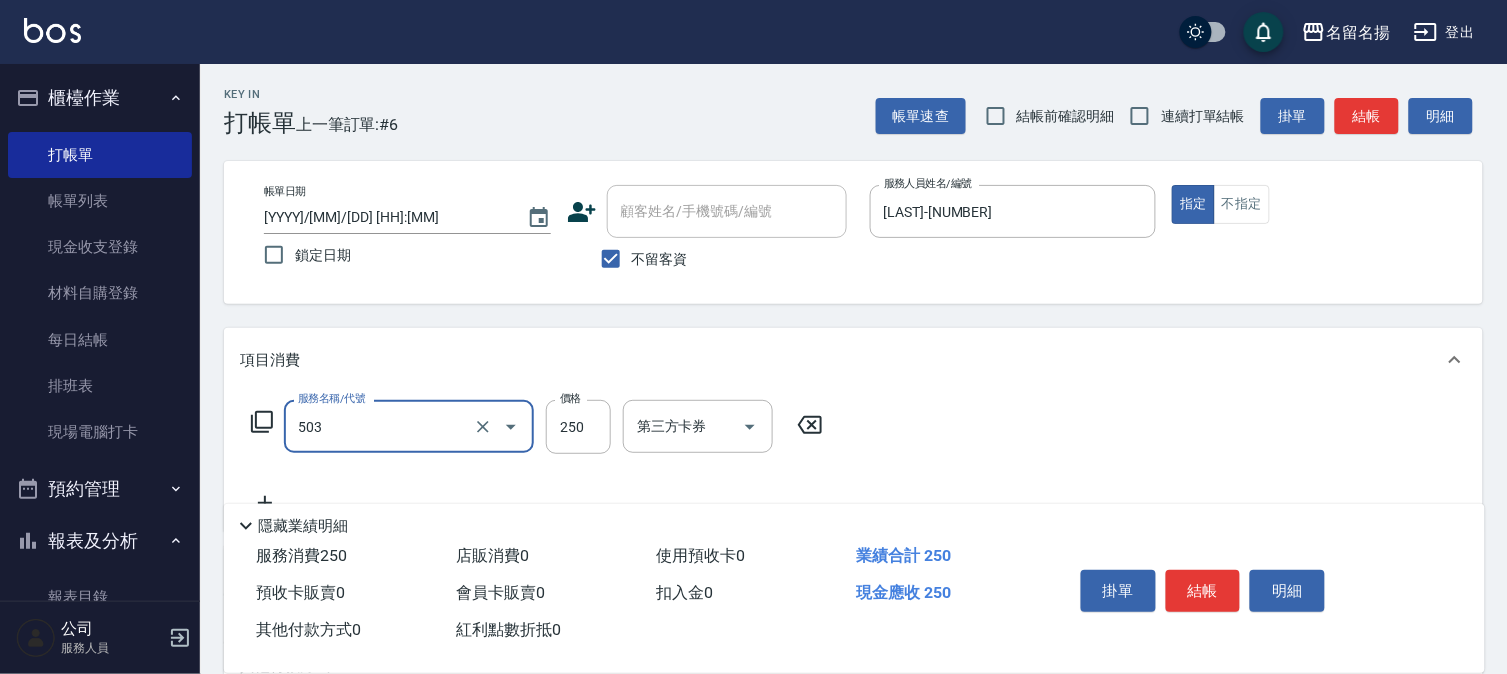 type on "指定洗髮(503)" 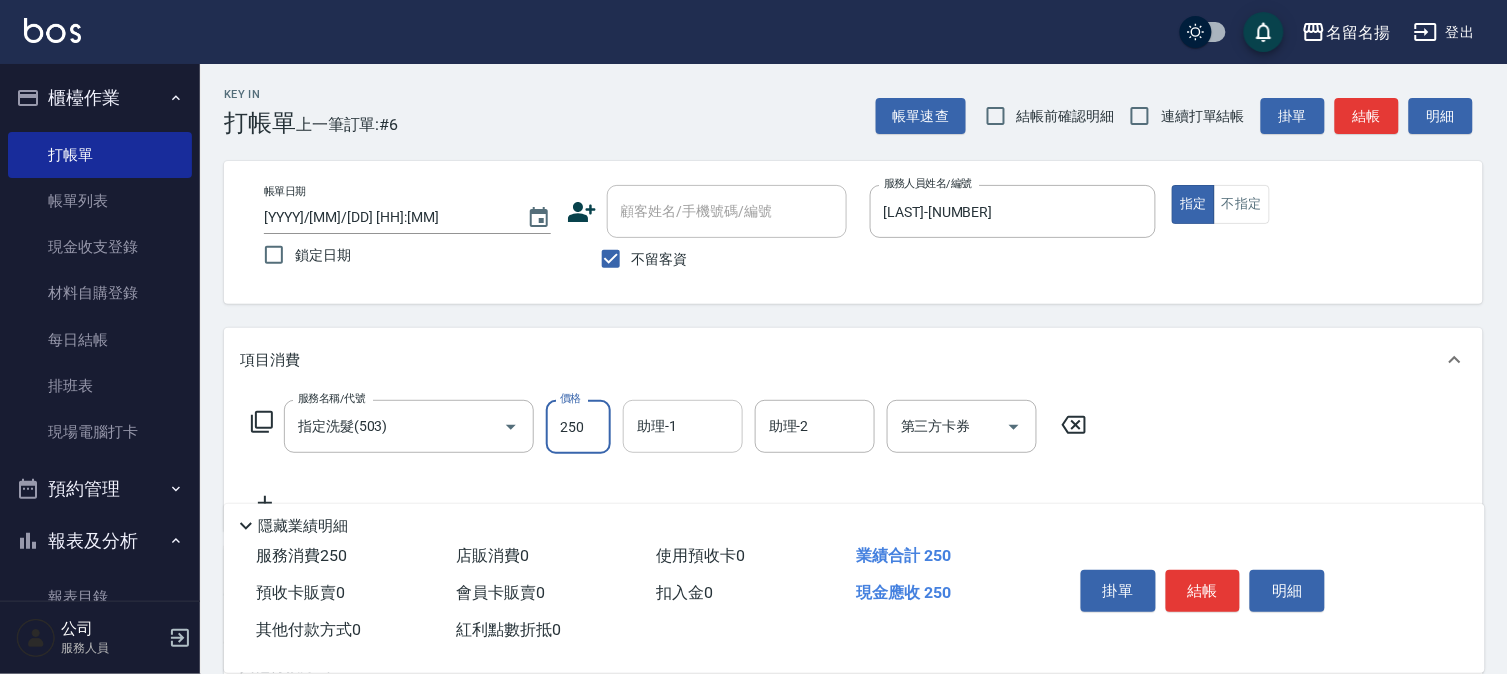 click on "助理-1" at bounding box center [683, 426] 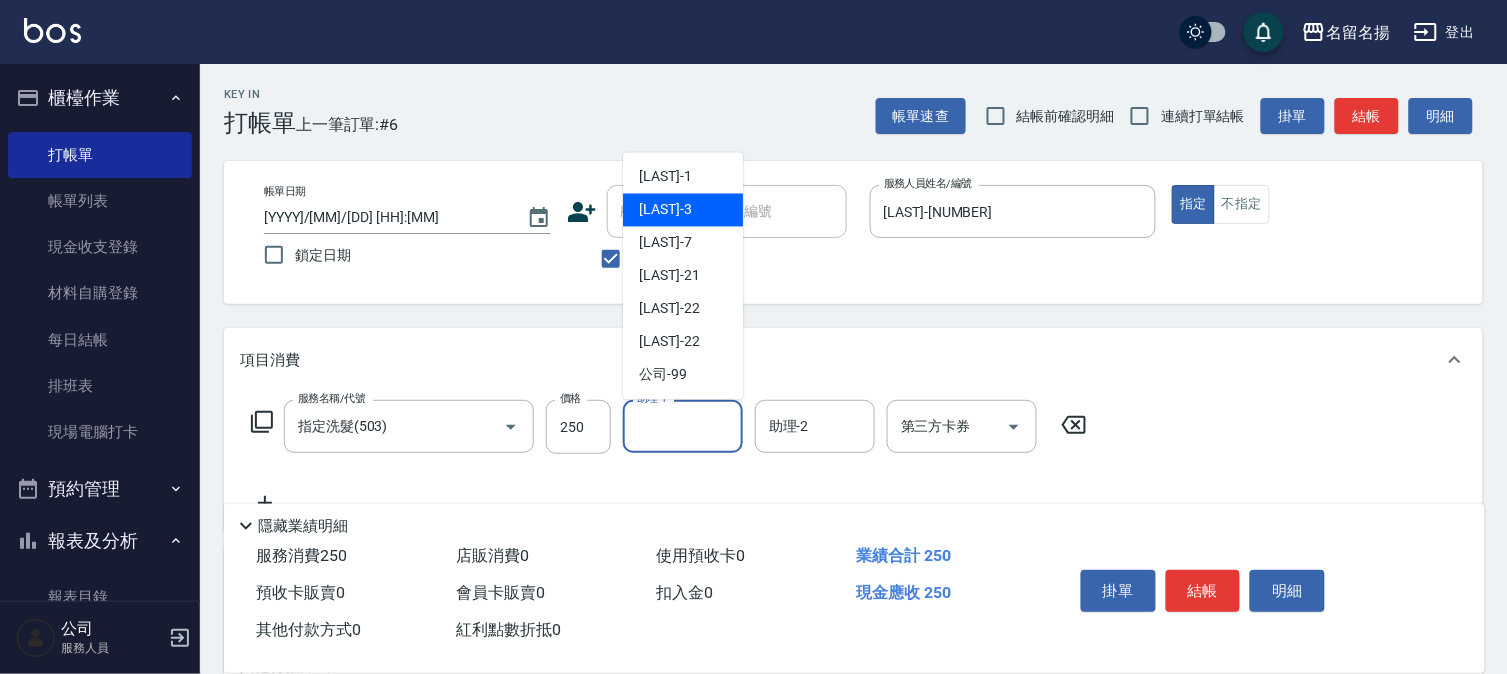 click on "李宛真 -3" at bounding box center (683, 210) 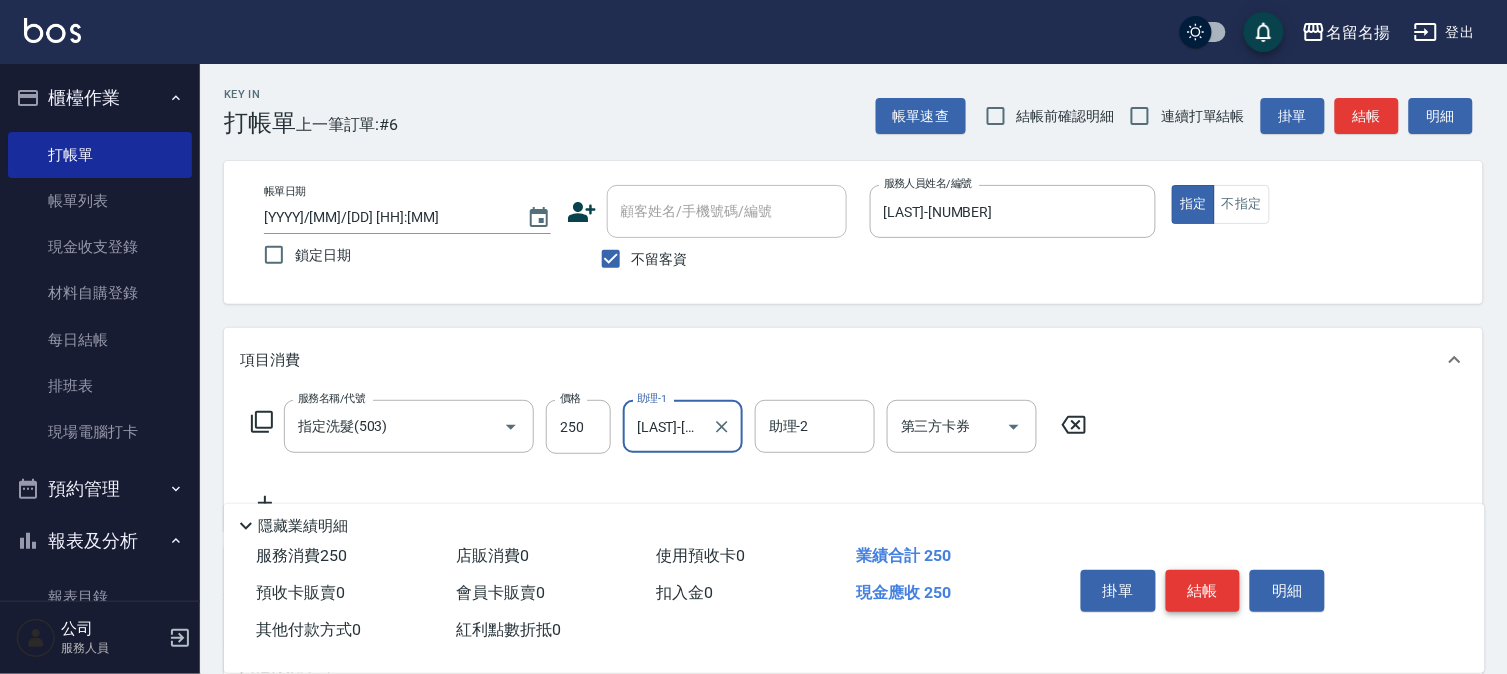 click on "結帳" at bounding box center (1203, 591) 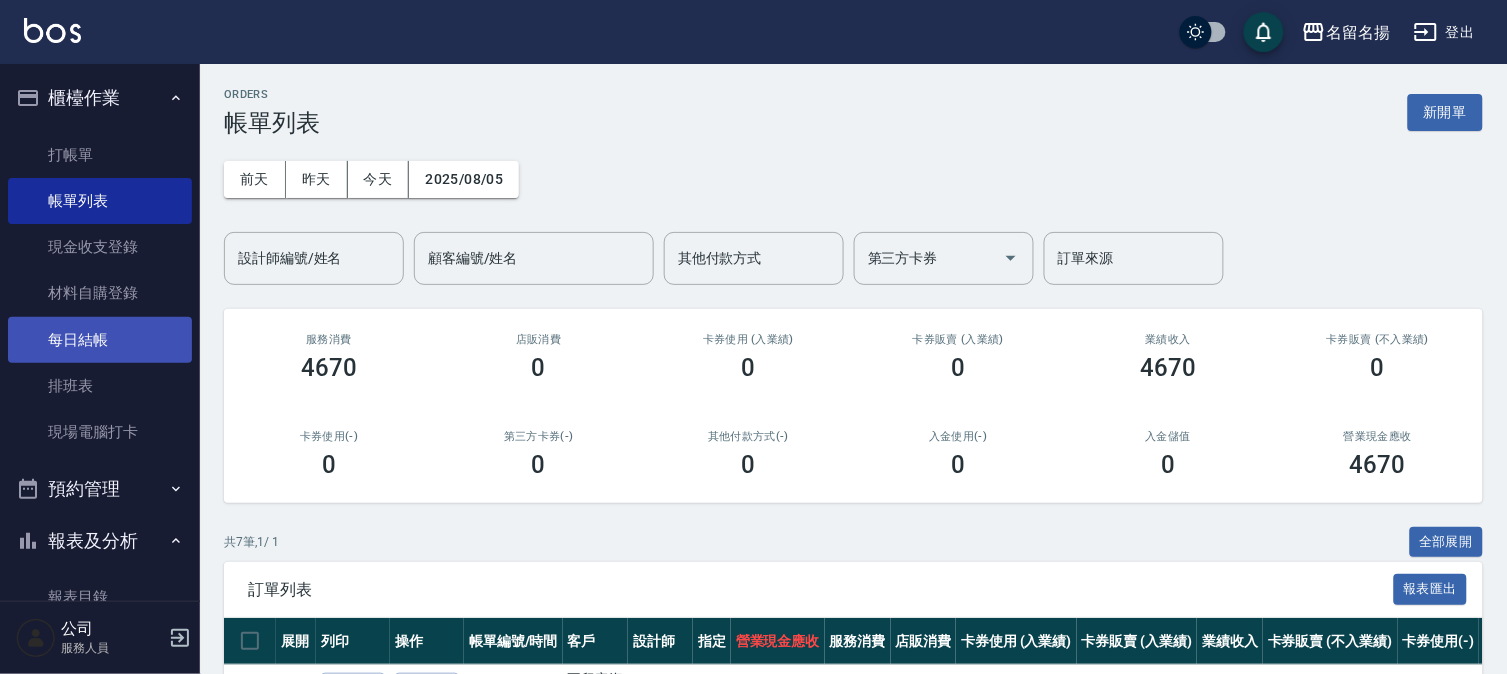 click on "每日結帳" at bounding box center (100, 340) 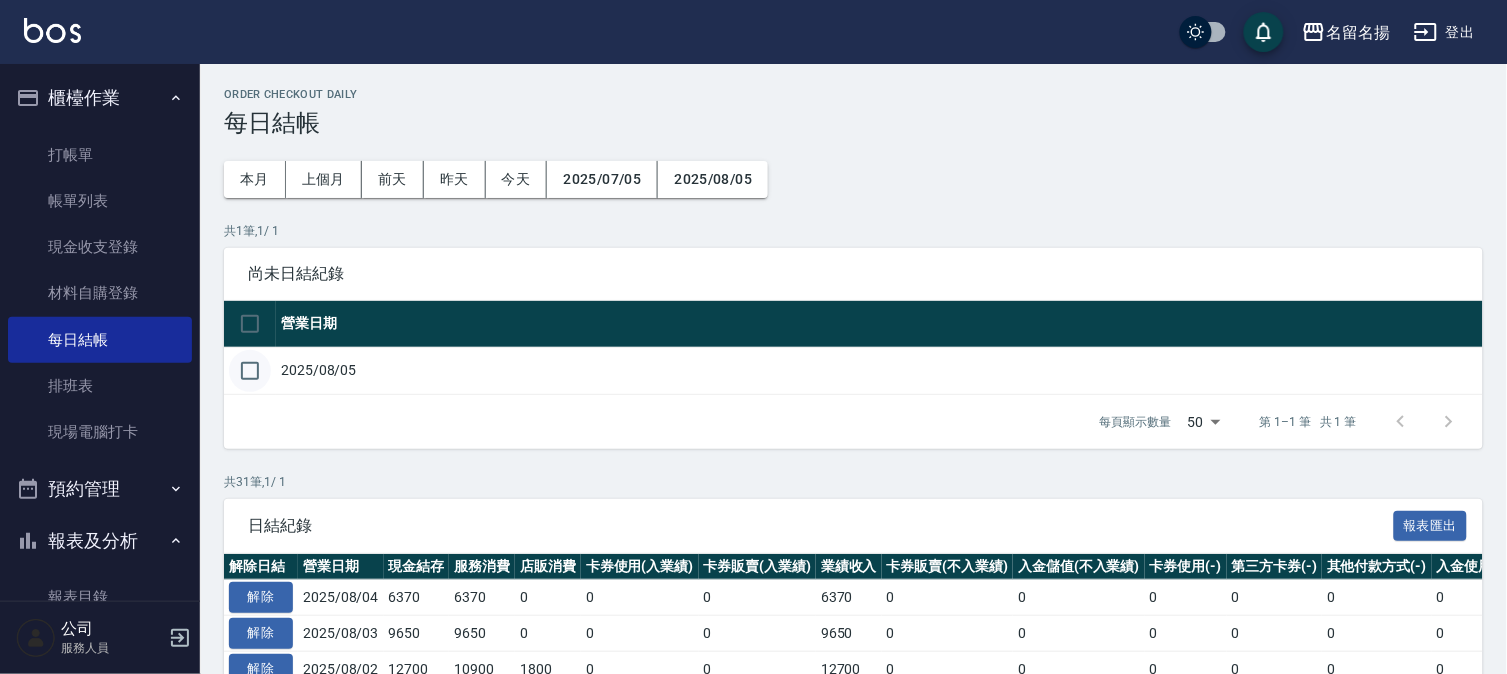 click at bounding box center (250, 371) 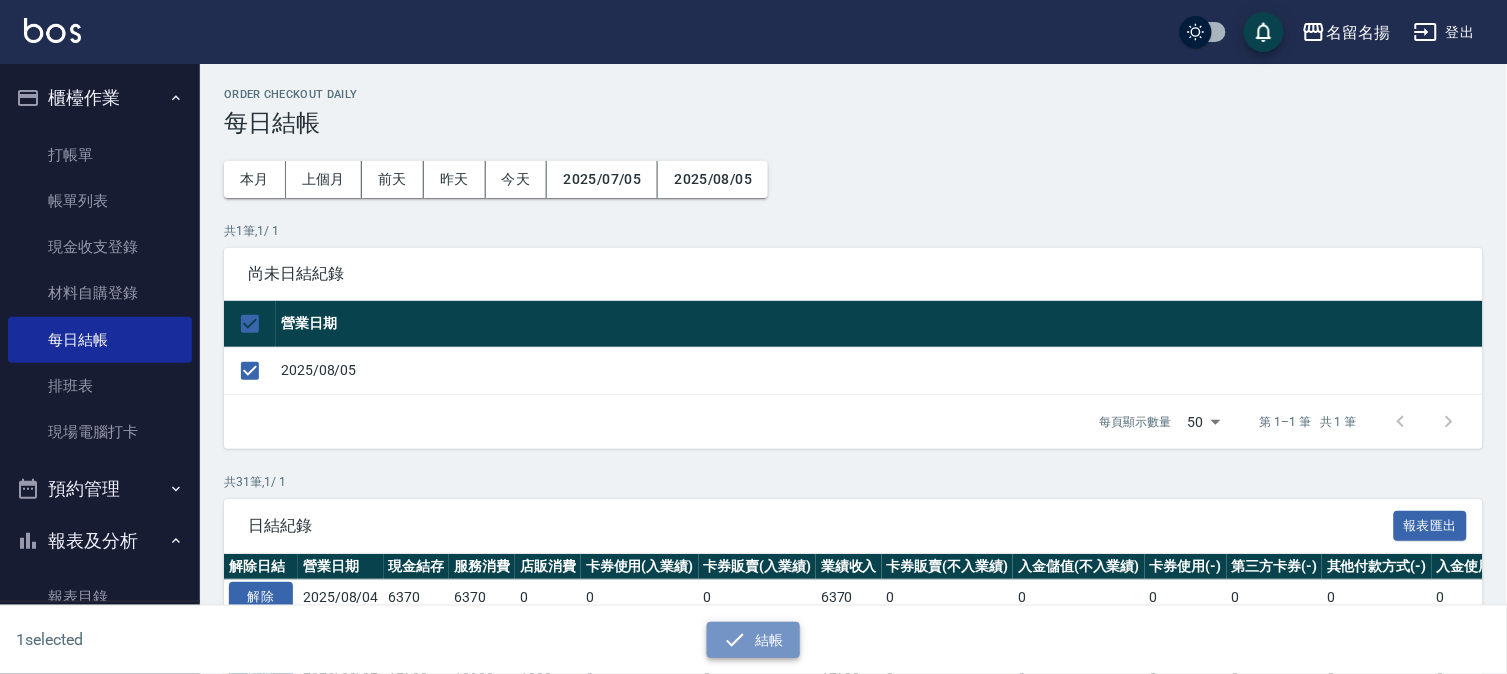 click on "結帳" at bounding box center (753, 640) 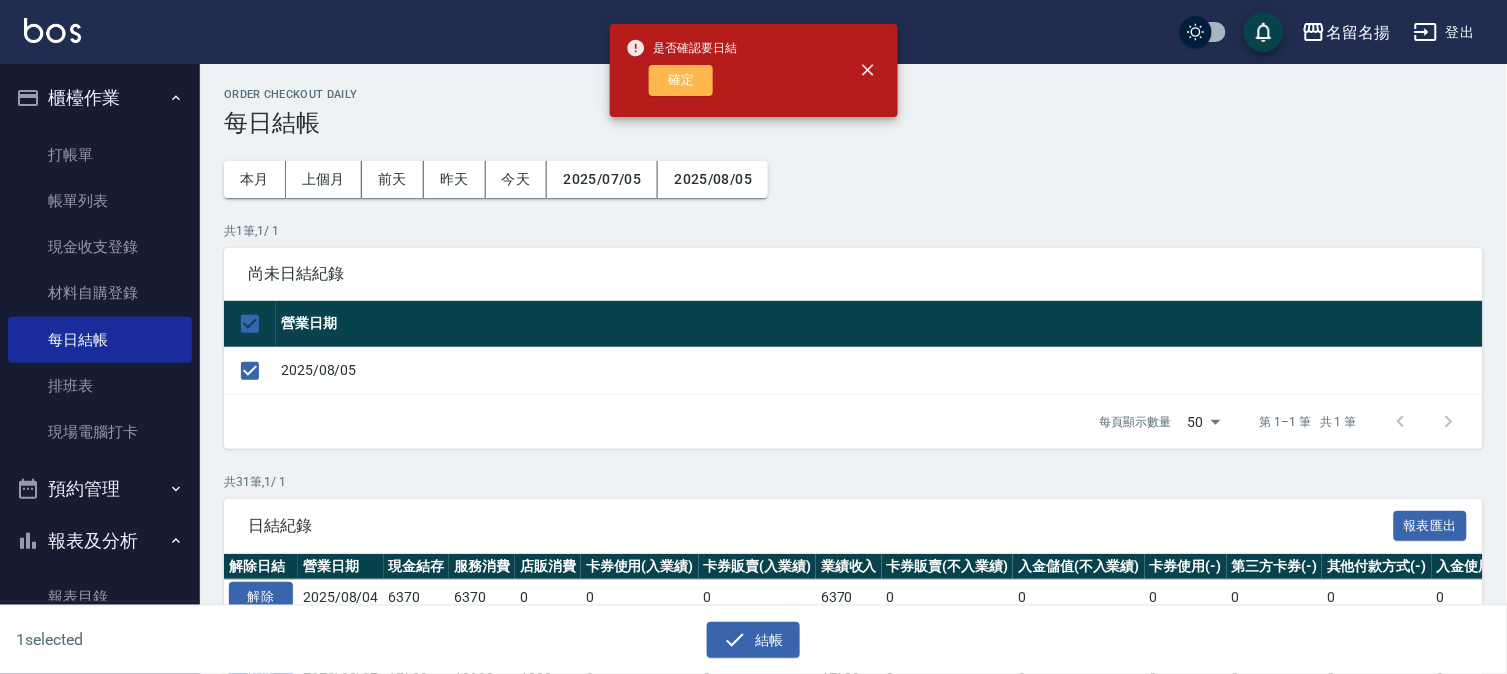 drag, startPoint x: 691, startPoint y: 73, endPoint x: 661, endPoint y: 96, distance: 37.802116 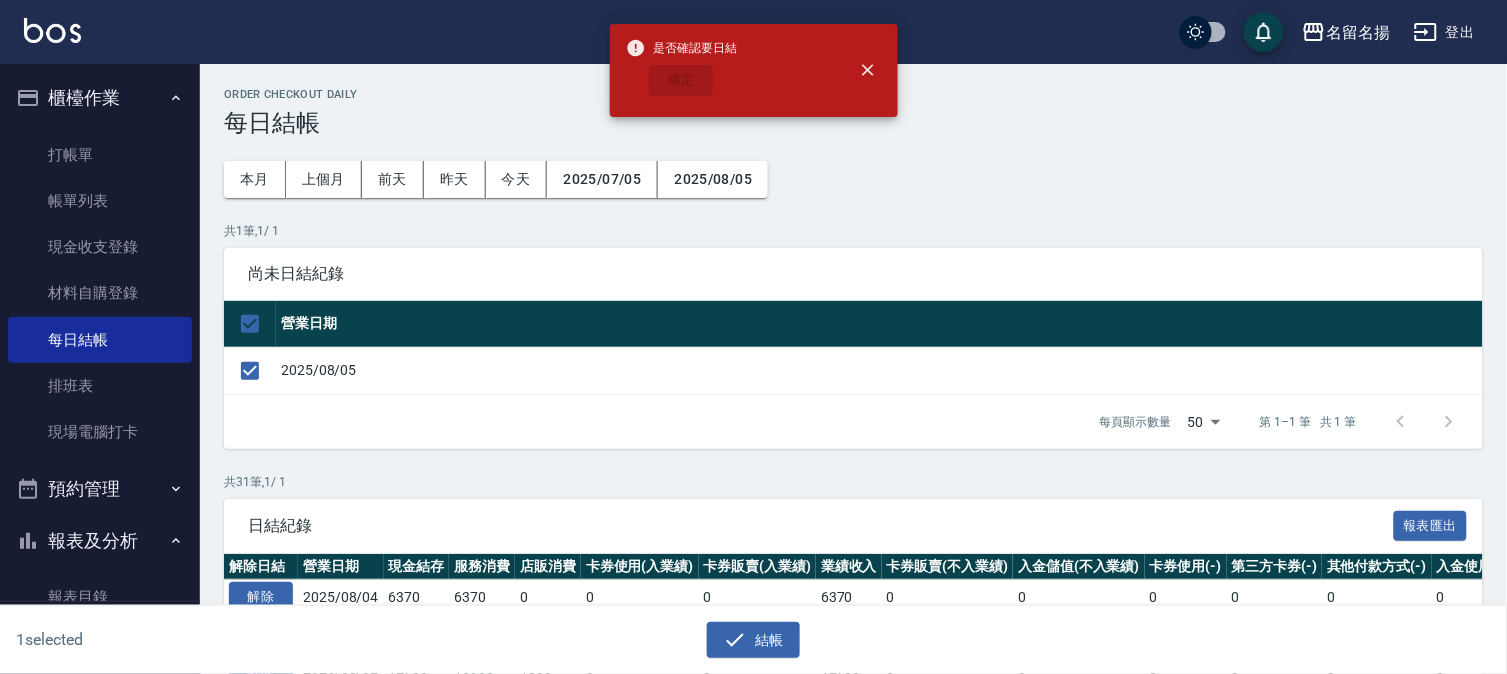 checkbox on "false" 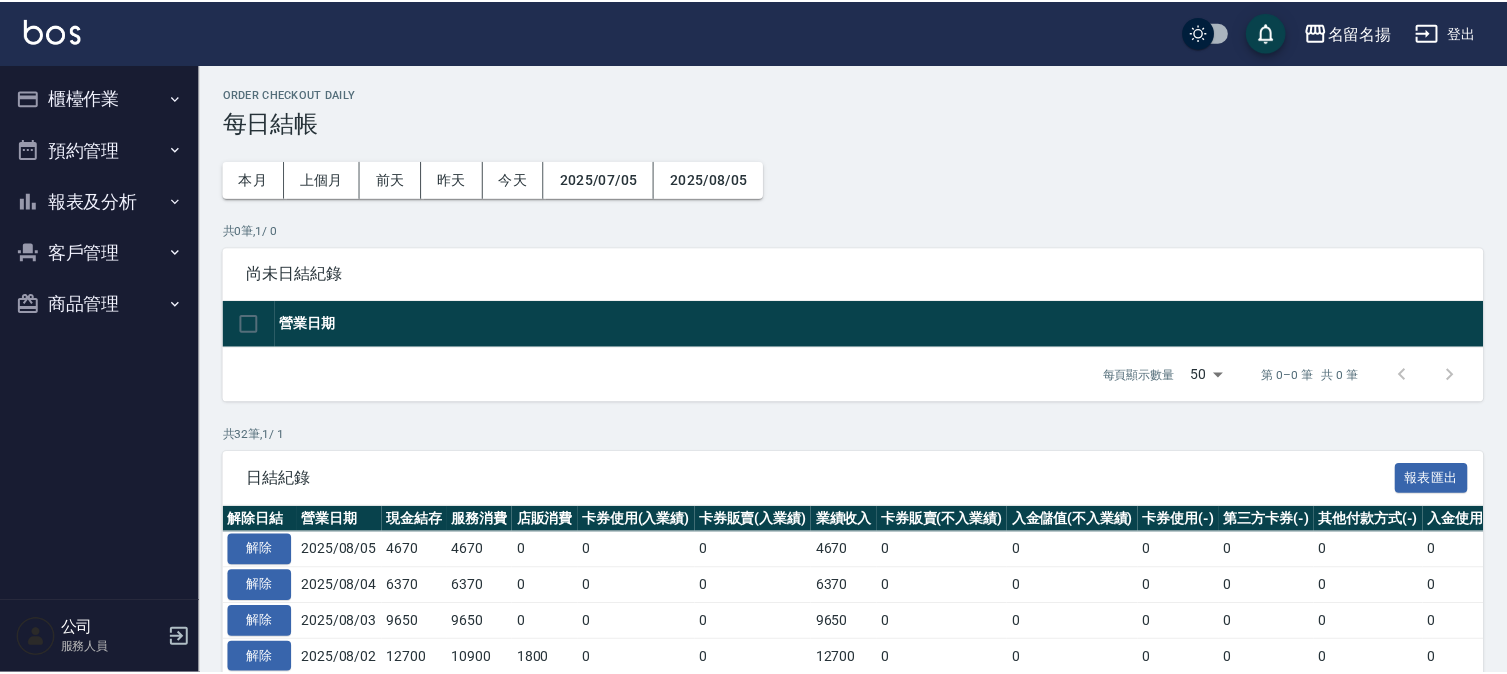 scroll, scrollTop: 0, scrollLeft: 0, axis: both 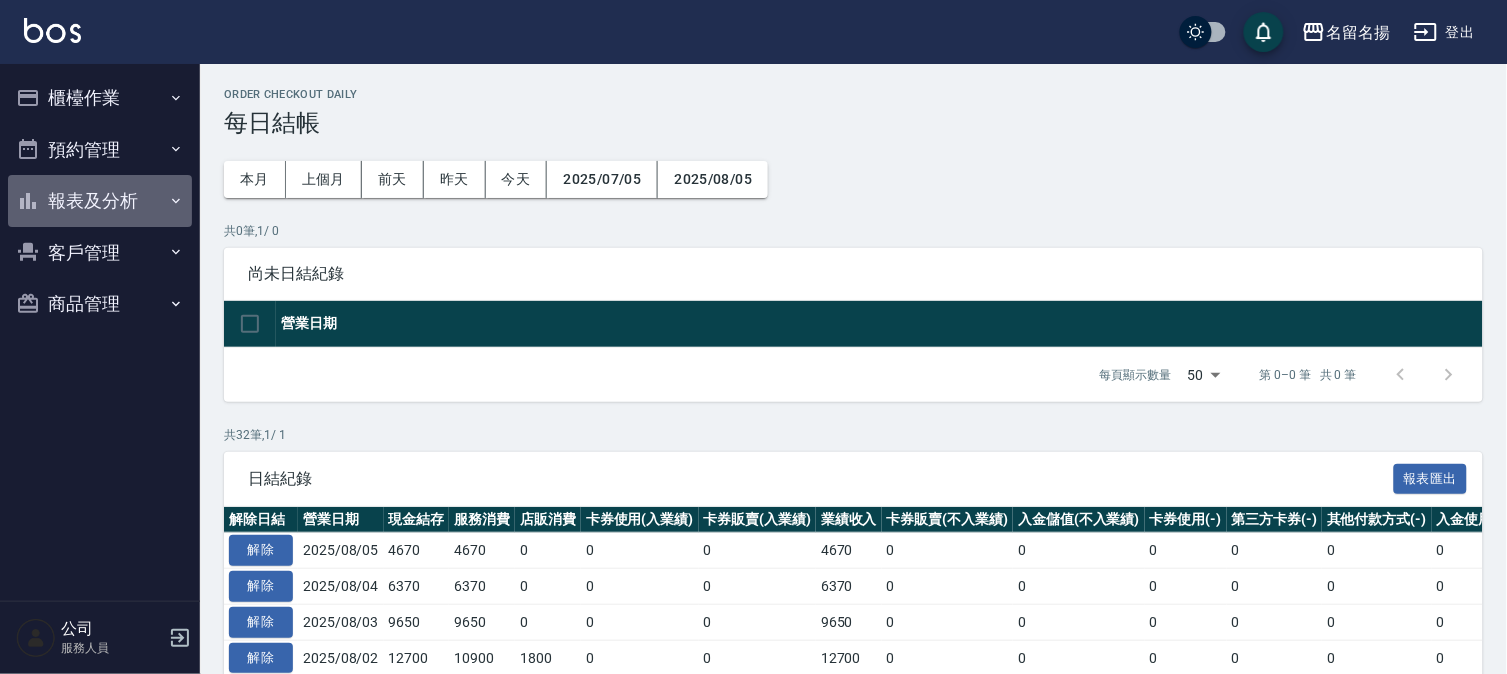 click on "報表及分析" at bounding box center [100, 201] 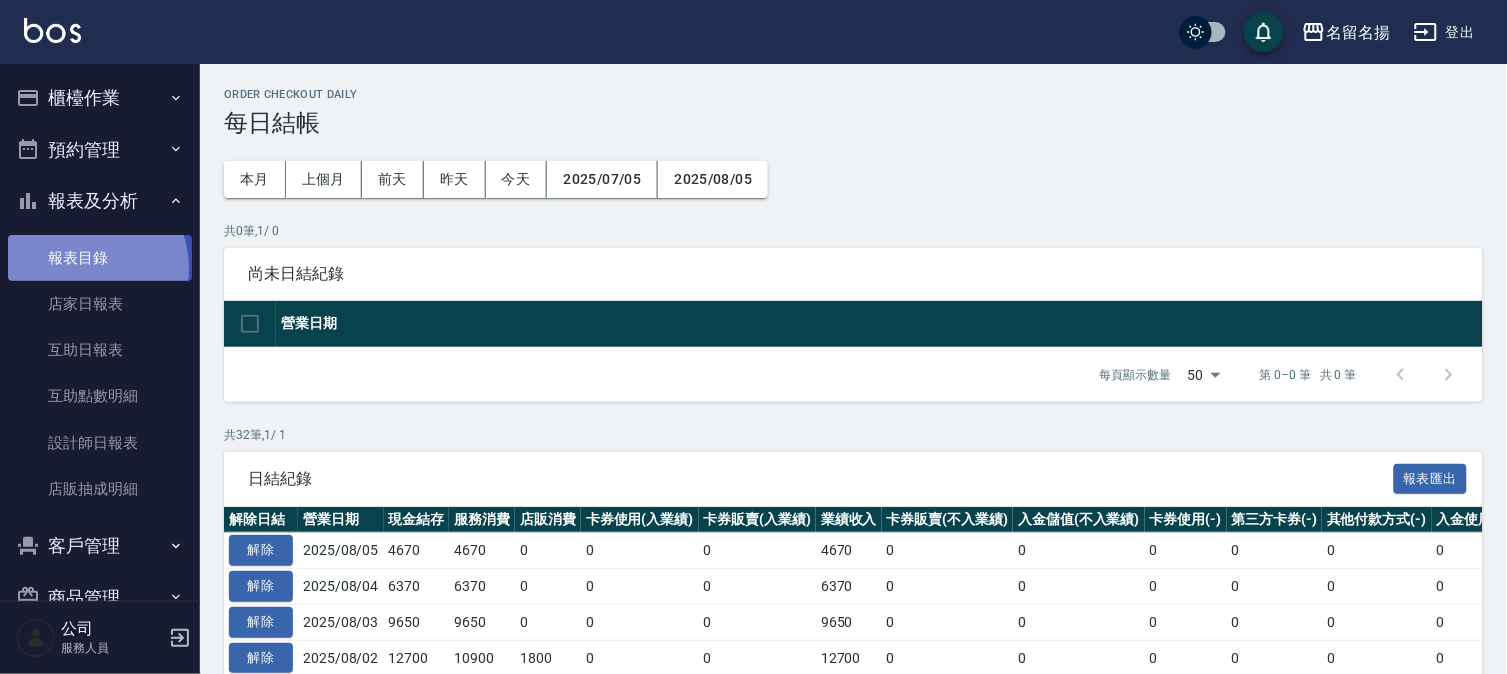 click on "報表目錄" at bounding box center (100, 258) 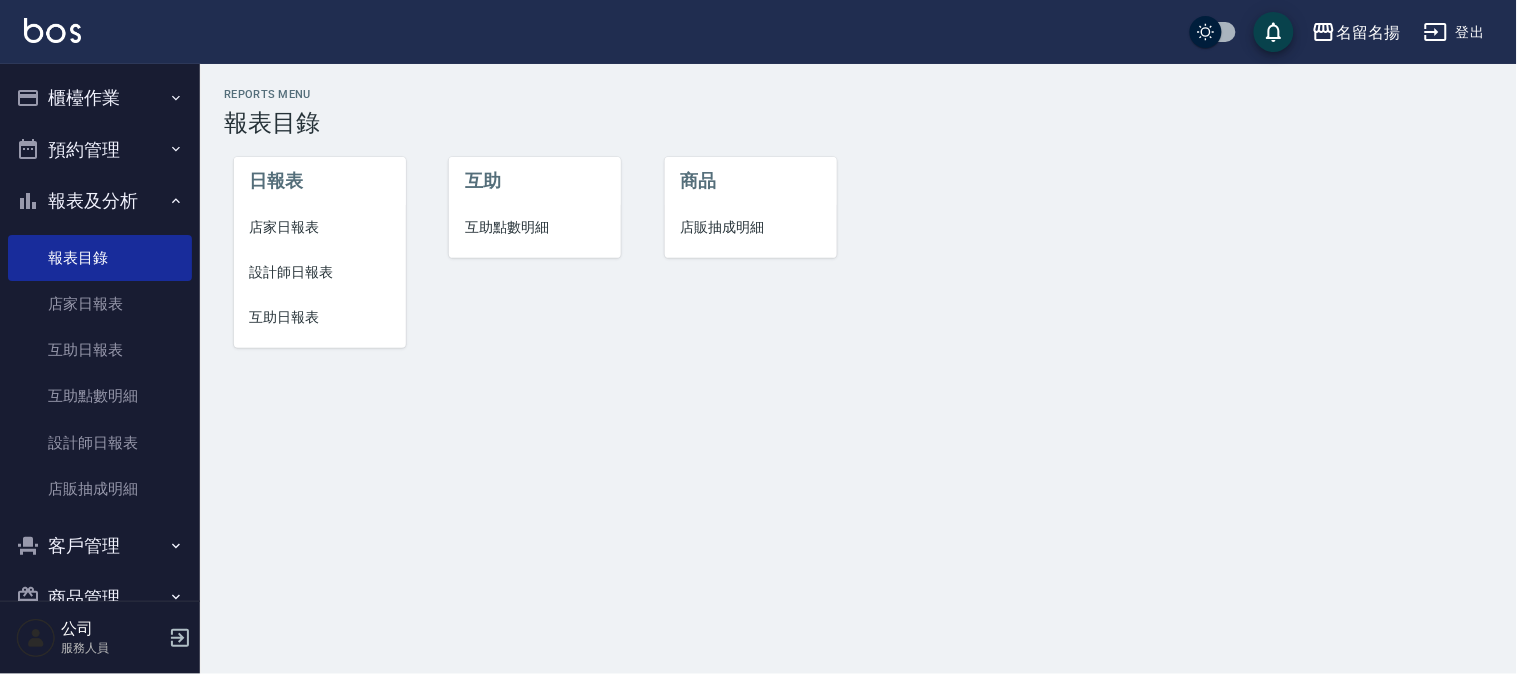 click on "設計師日報表" at bounding box center [320, 272] 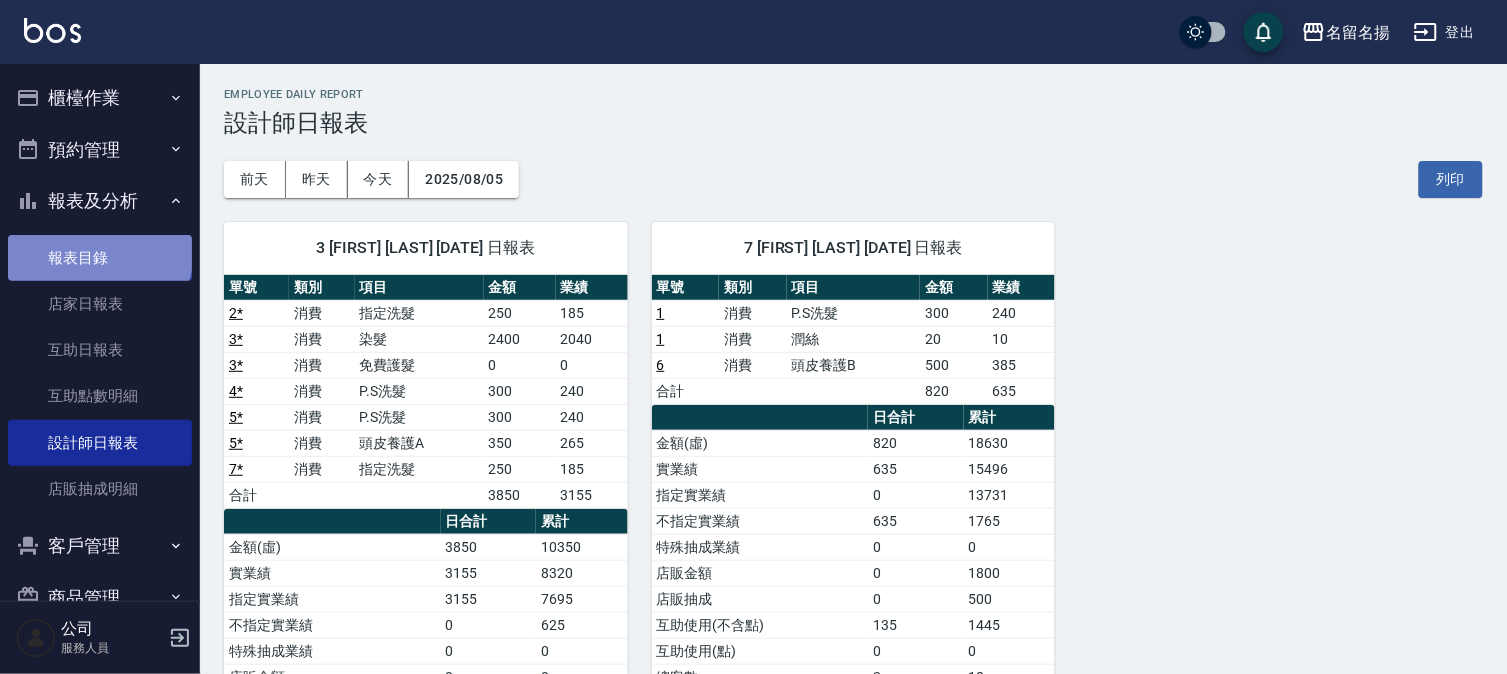 click on "報表目錄" at bounding box center [100, 258] 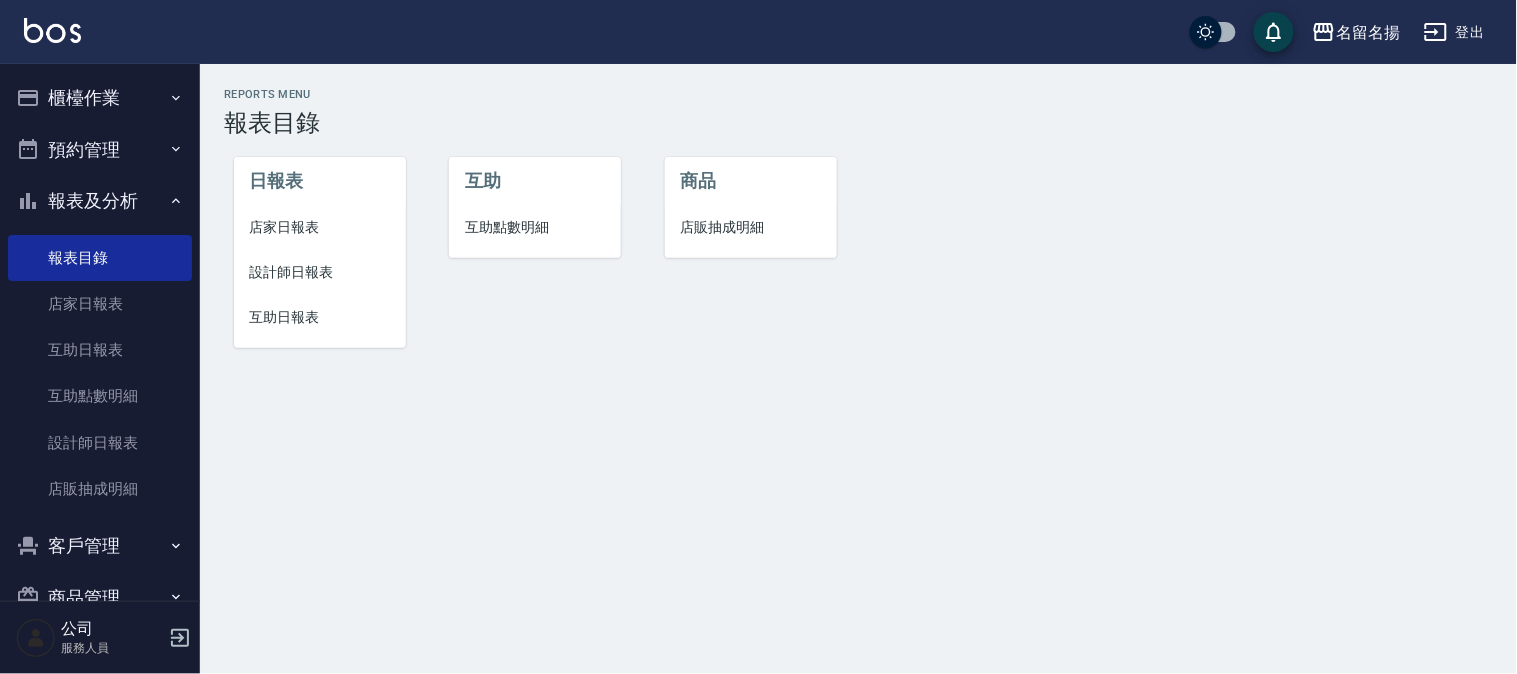 click on "互助日報表" at bounding box center (320, 317) 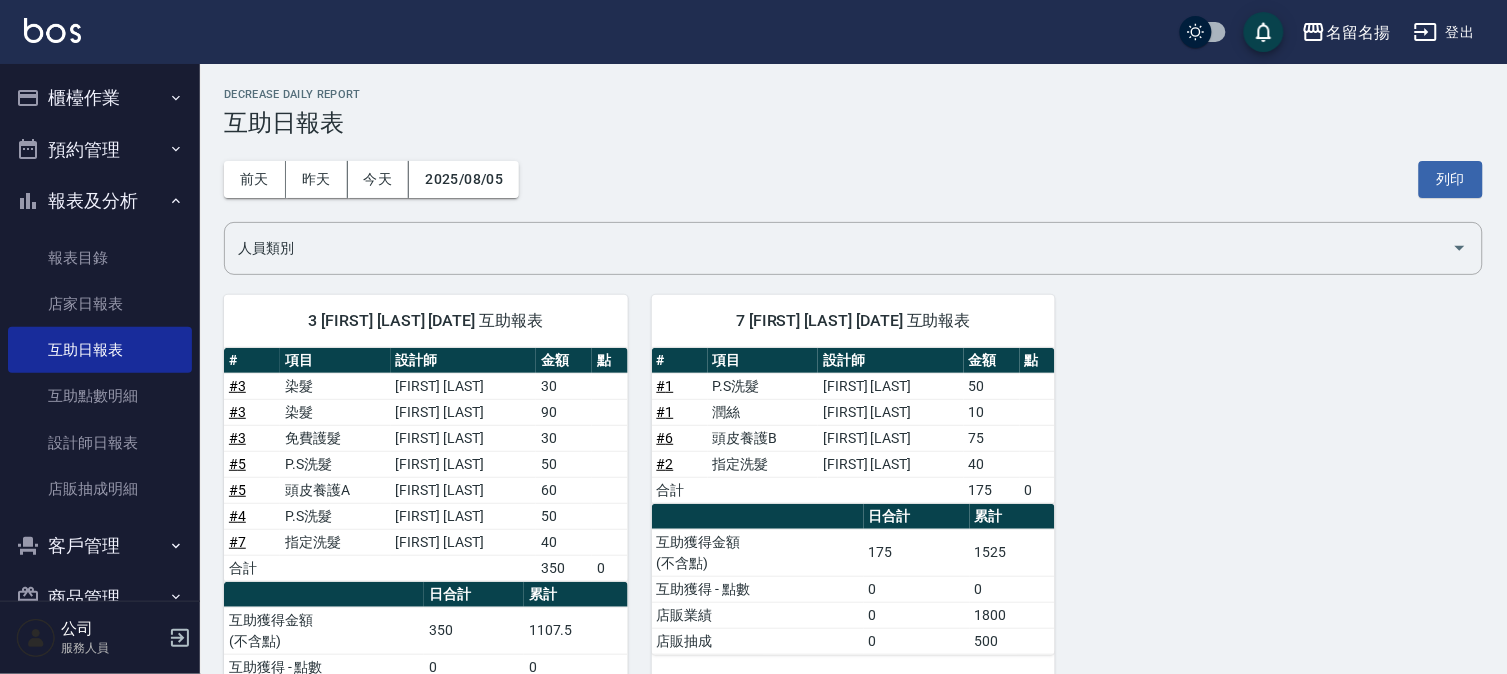scroll, scrollTop: 107, scrollLeft: 0, axis: vertical 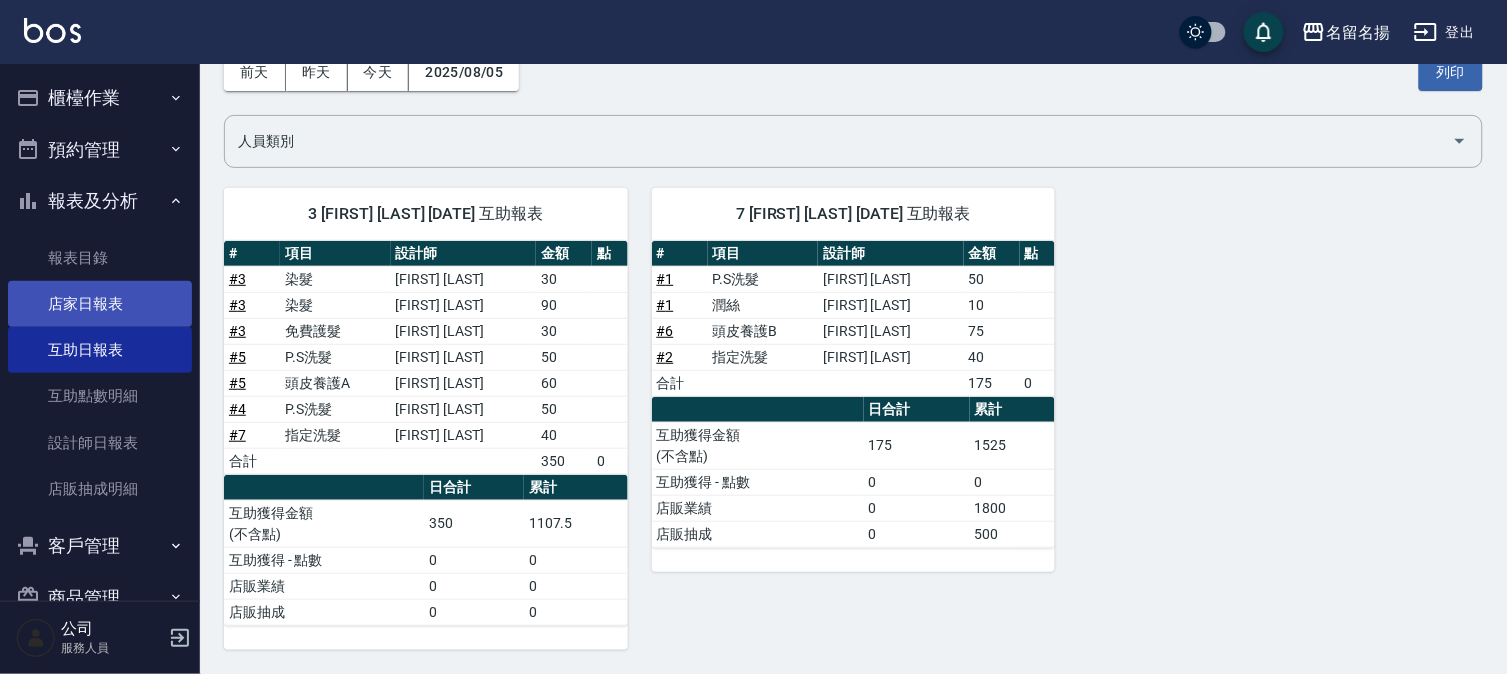 click on "報表目錄" at bounding box center (100, 258) 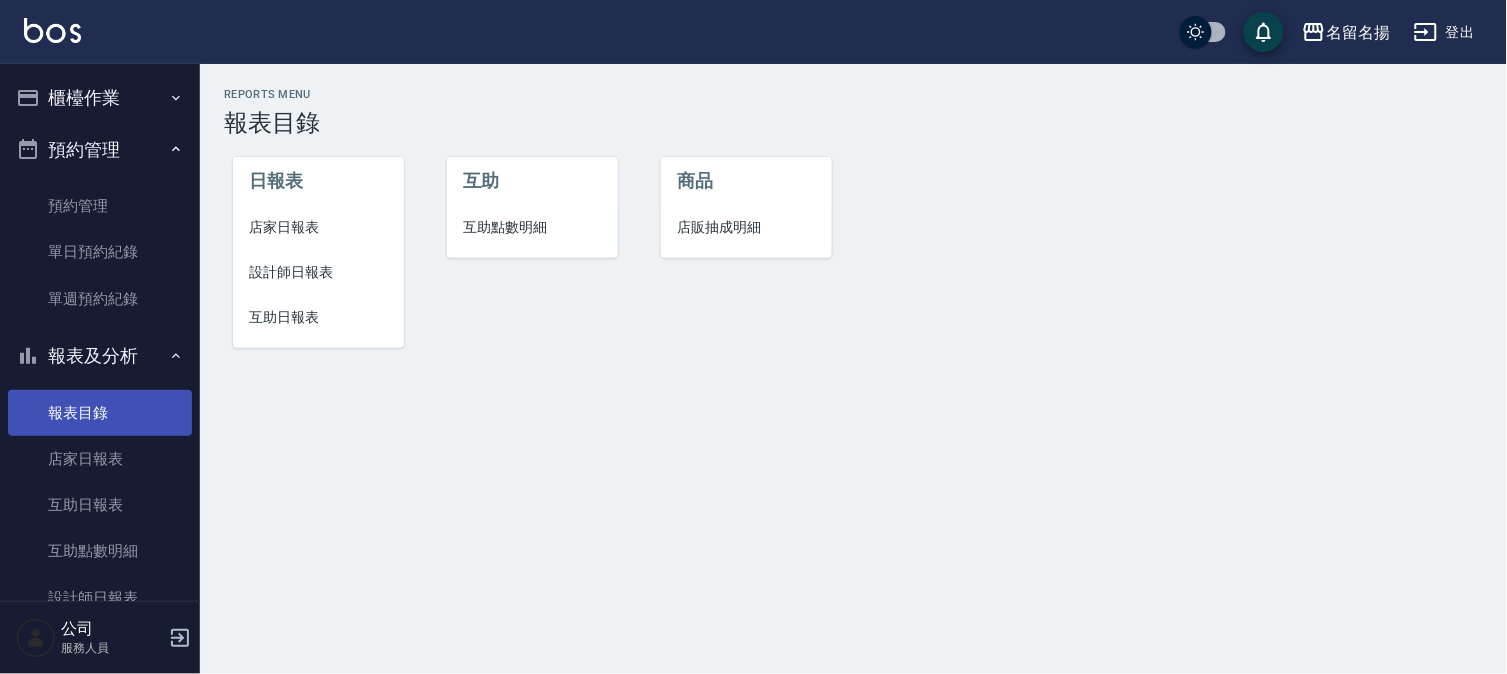 drag, startPoint x: 120, startPoint y: 307, endPoint x: 107, endPoint y: 258, distance: 50.695168 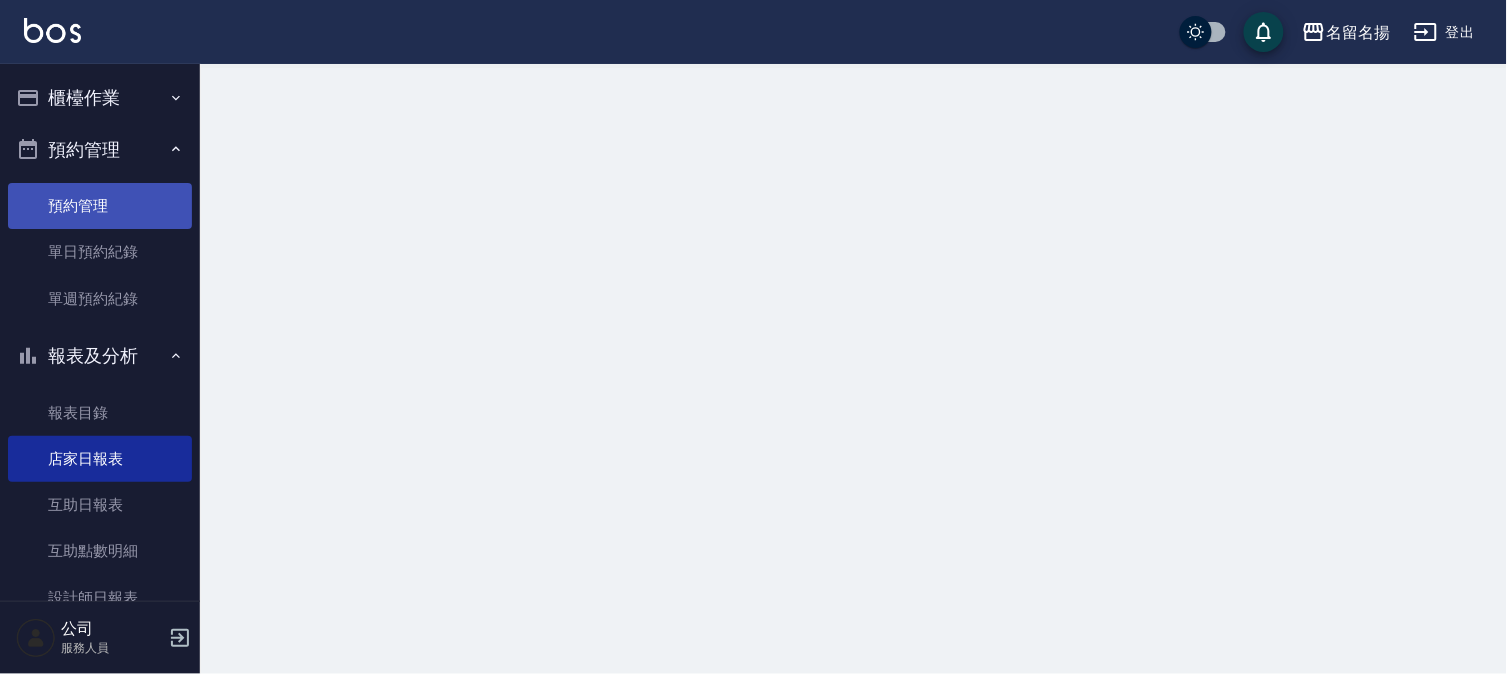 scroll, scrollTop: 0, scrollLeft: 0, axis: both 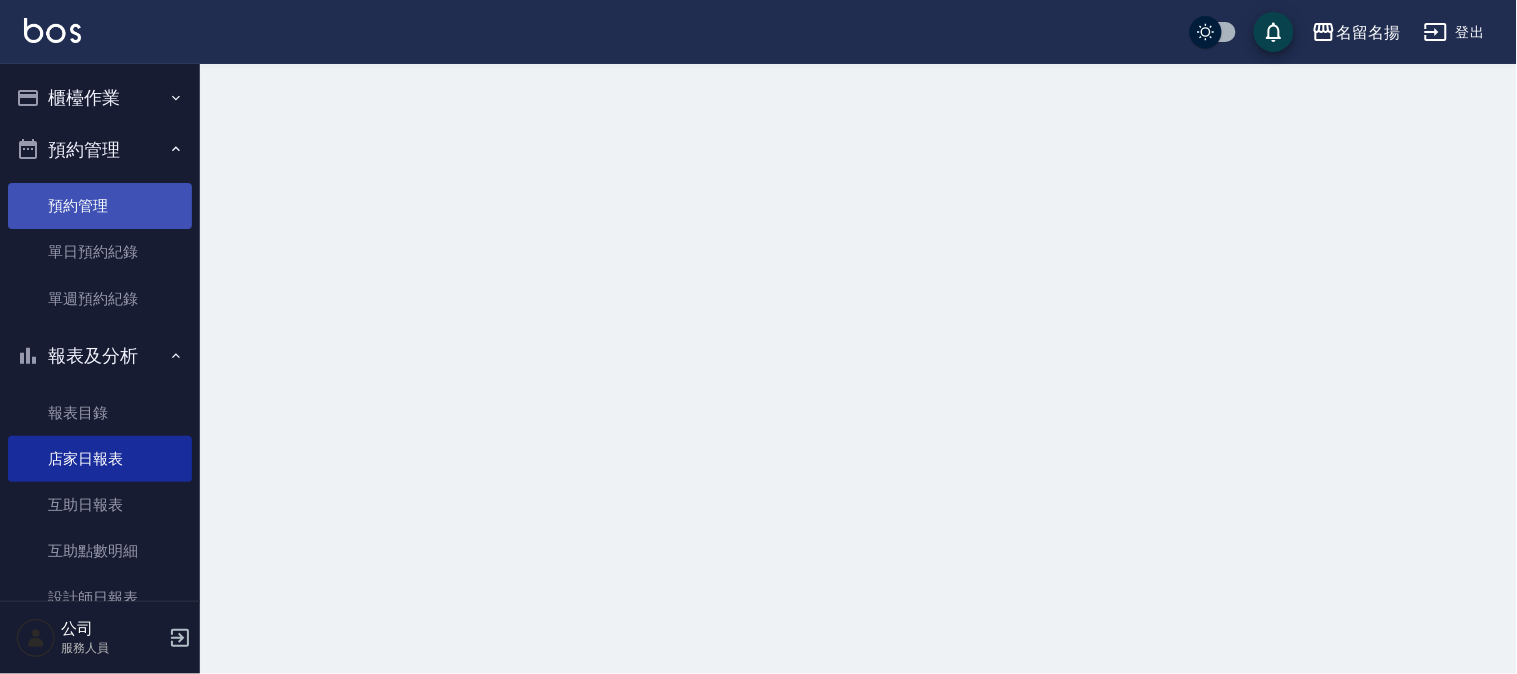 drag, startPoint x: 100, startPoint y: 250, endPoint x: 95, endPoint y: 202, distance: 48.259712 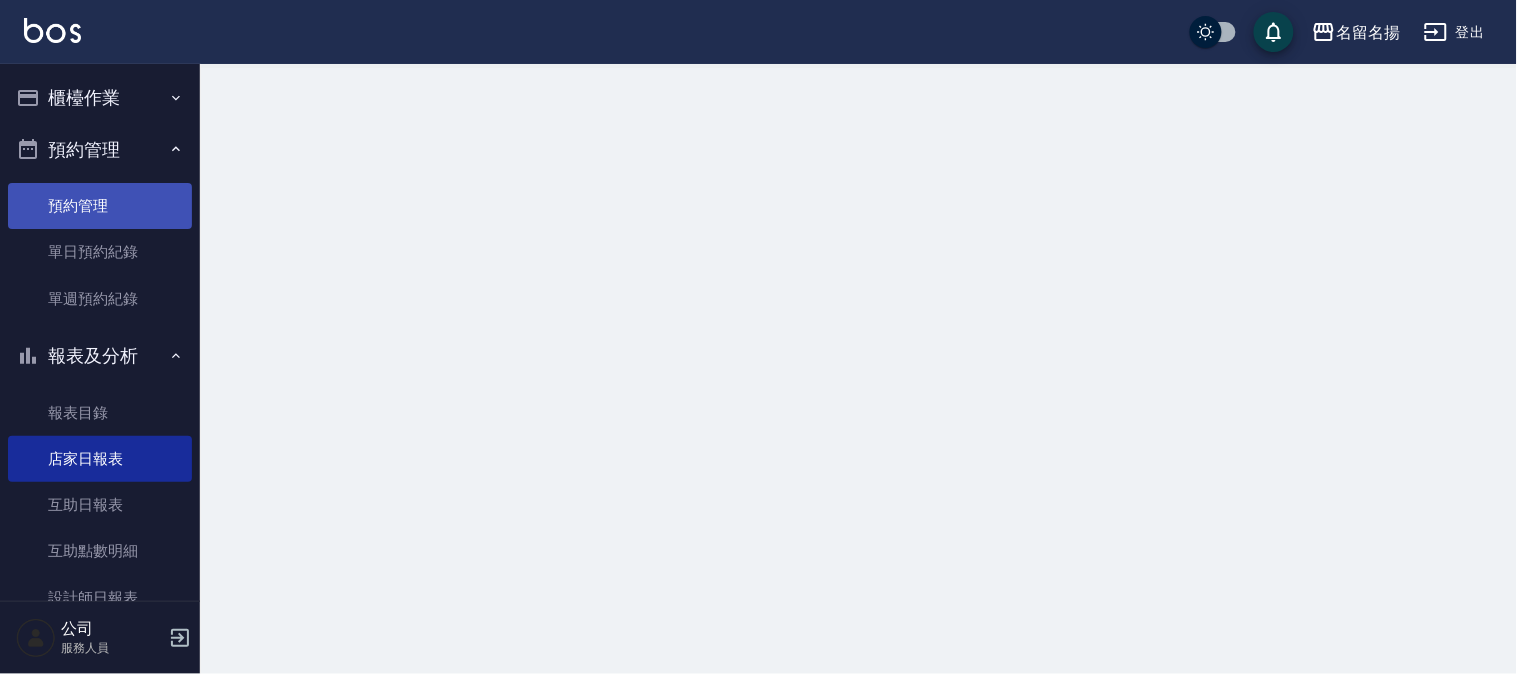 click on "櫃檯作業 打帳單 帳單列表 現金收支登錄 材料自購登錄 每日結帳 排班表 現場電腦打卡 預約管理 預約管理 單日預約紀錄 單週預約紀錄 報表及分析 報表目錄 店家日報表 互助日報表 互助點數明細 設計師日報表 店販抽成明細 客戶管理 客戶列表 卡券管理 入金管理 商品管理 商品分類設定 商品列表" at bounding box center (100, 425) 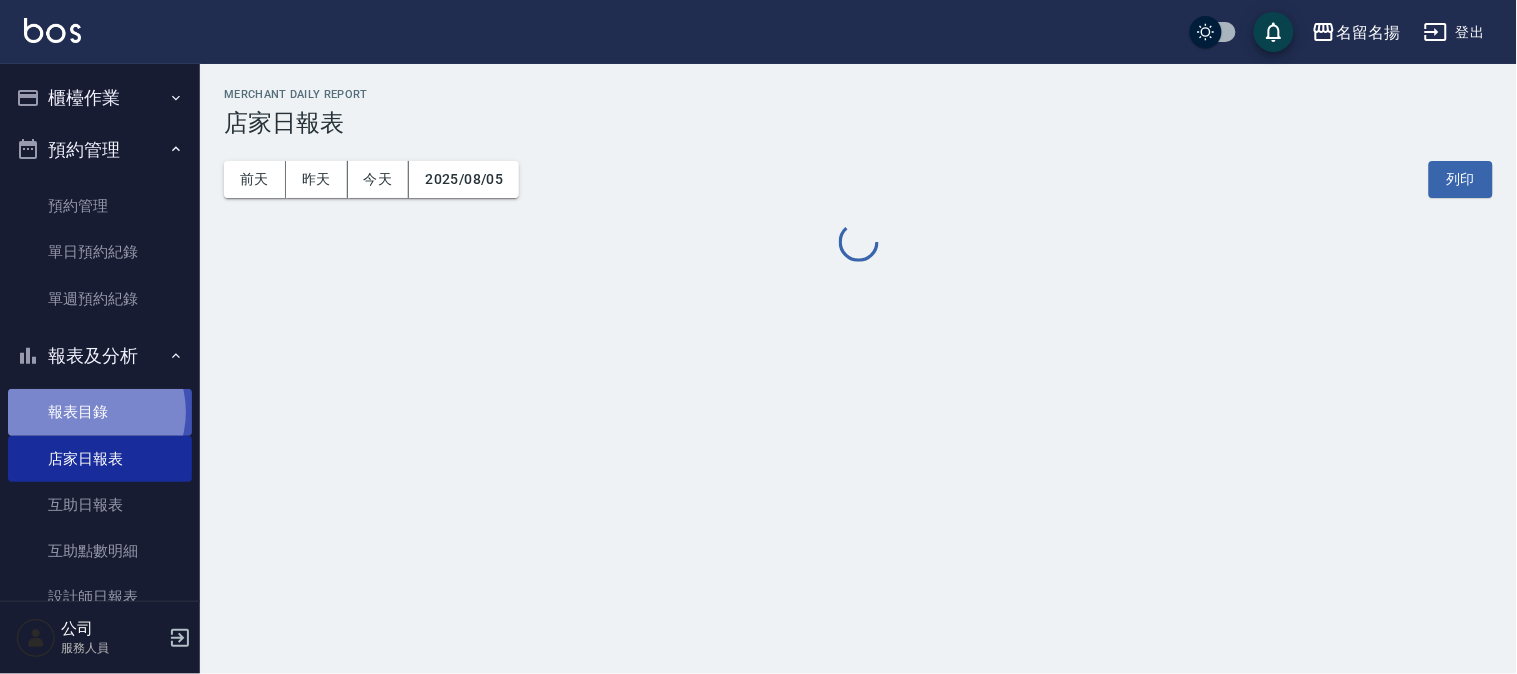 click on "報表目錄" at bounding box center (100, 412) 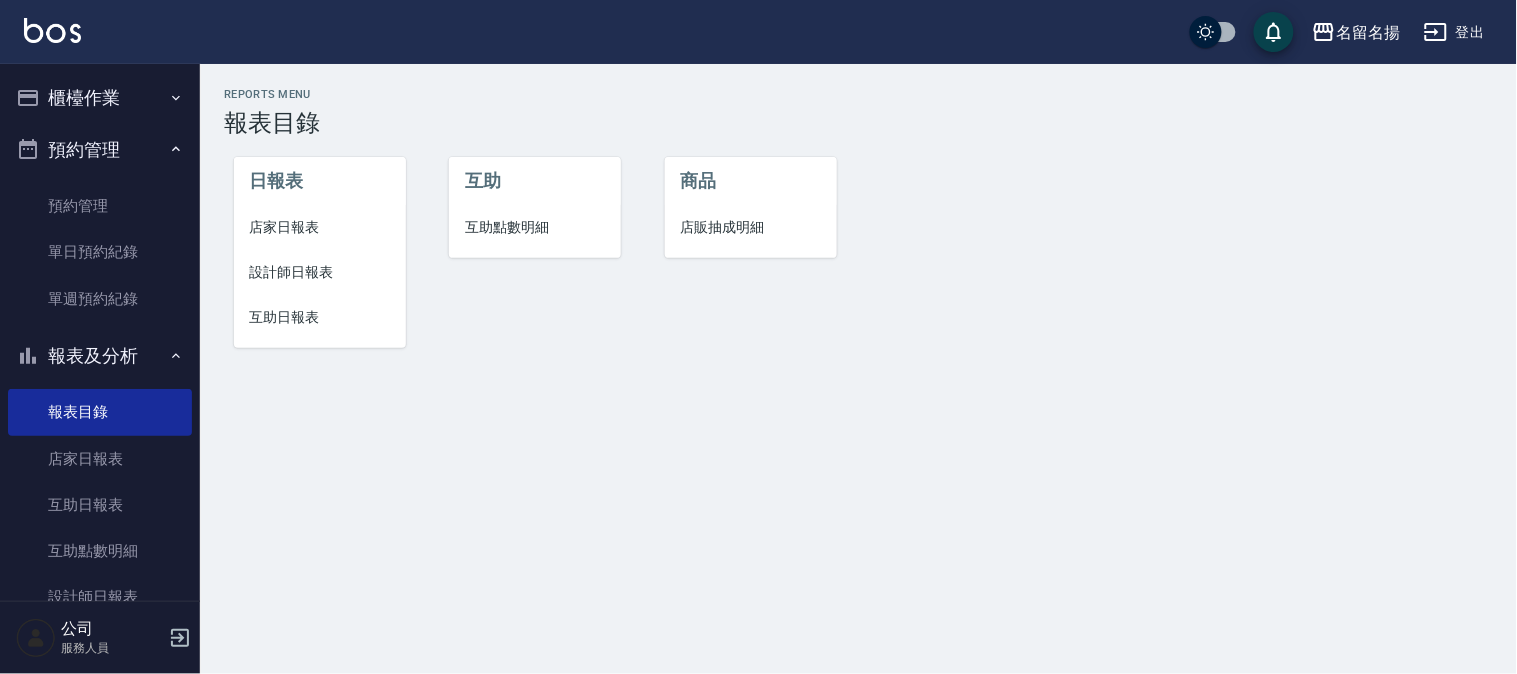 click on "店家日報表" at bounding box center (320, 227) 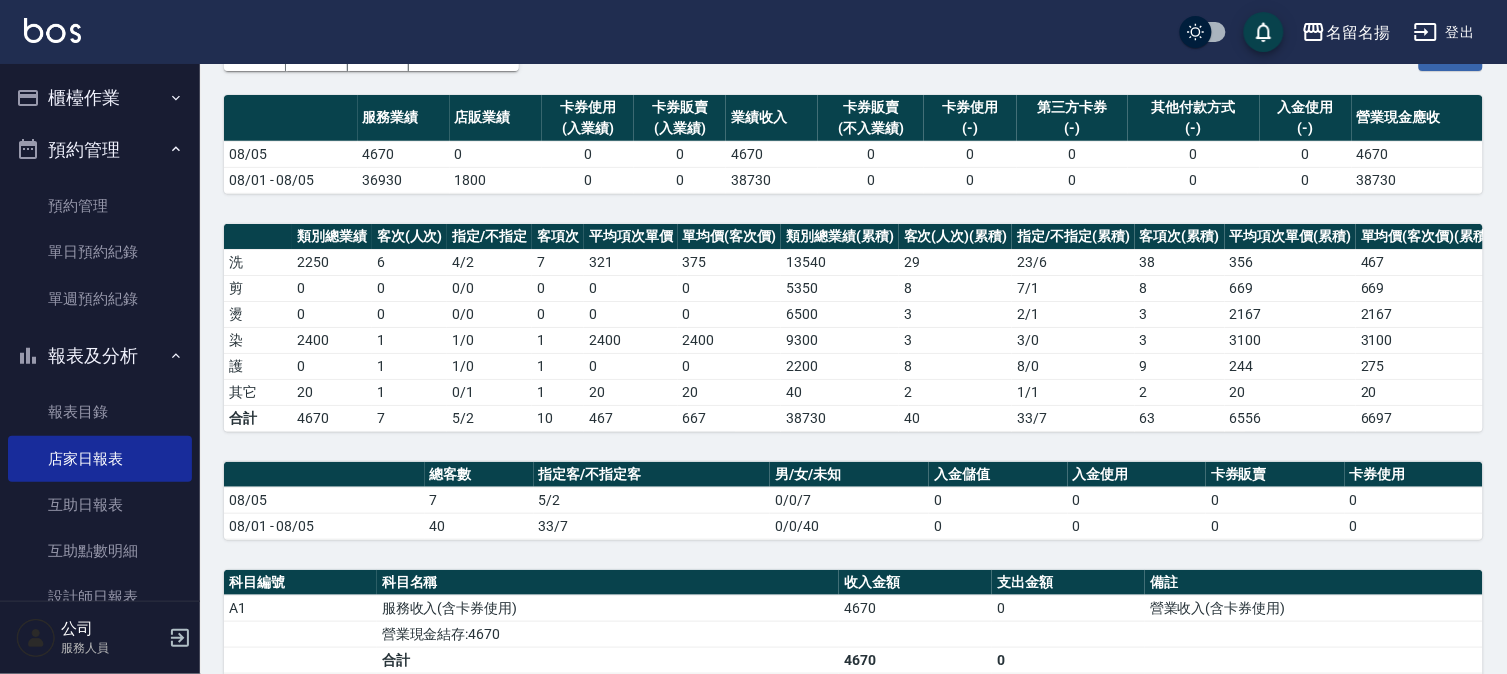 scroll, scrollTop: 333, scrollLeft: 0, axis: vertical 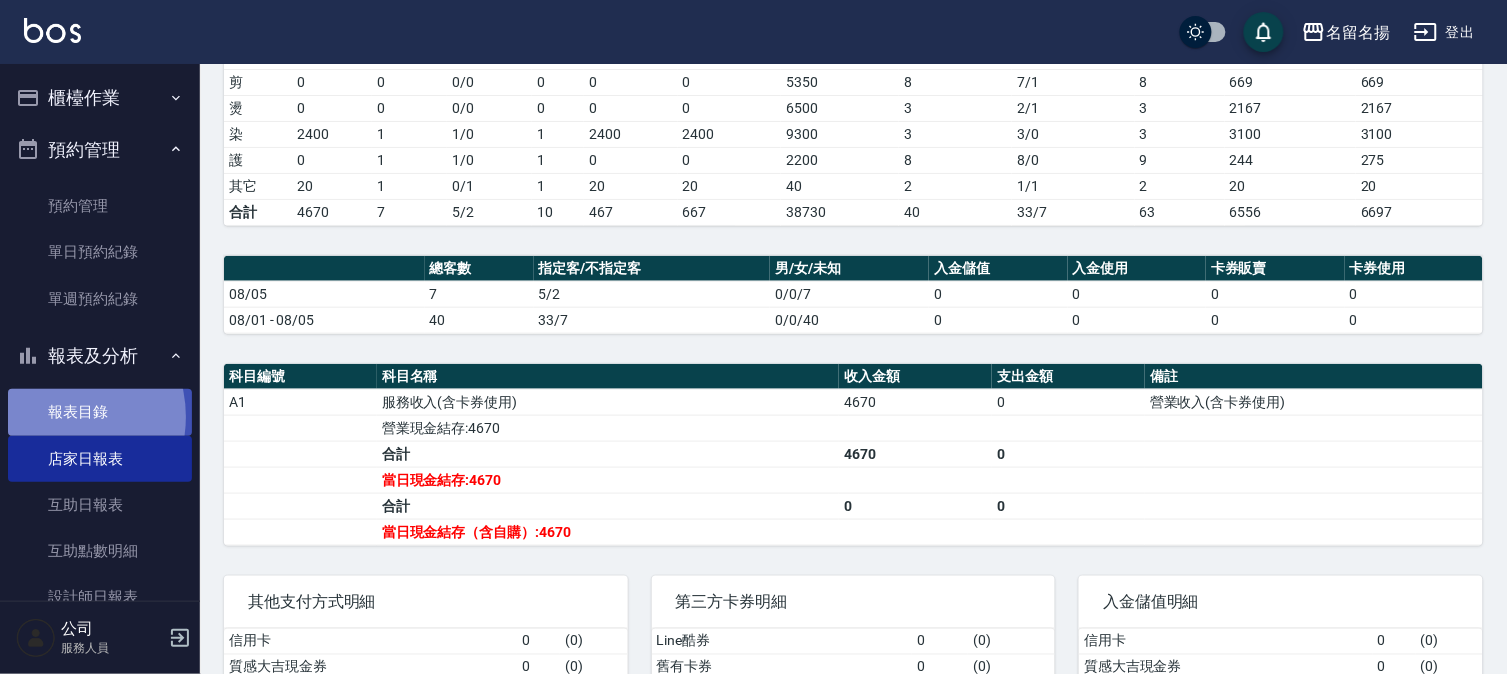 click on "報表目錄" at bounding box center [100, 412] 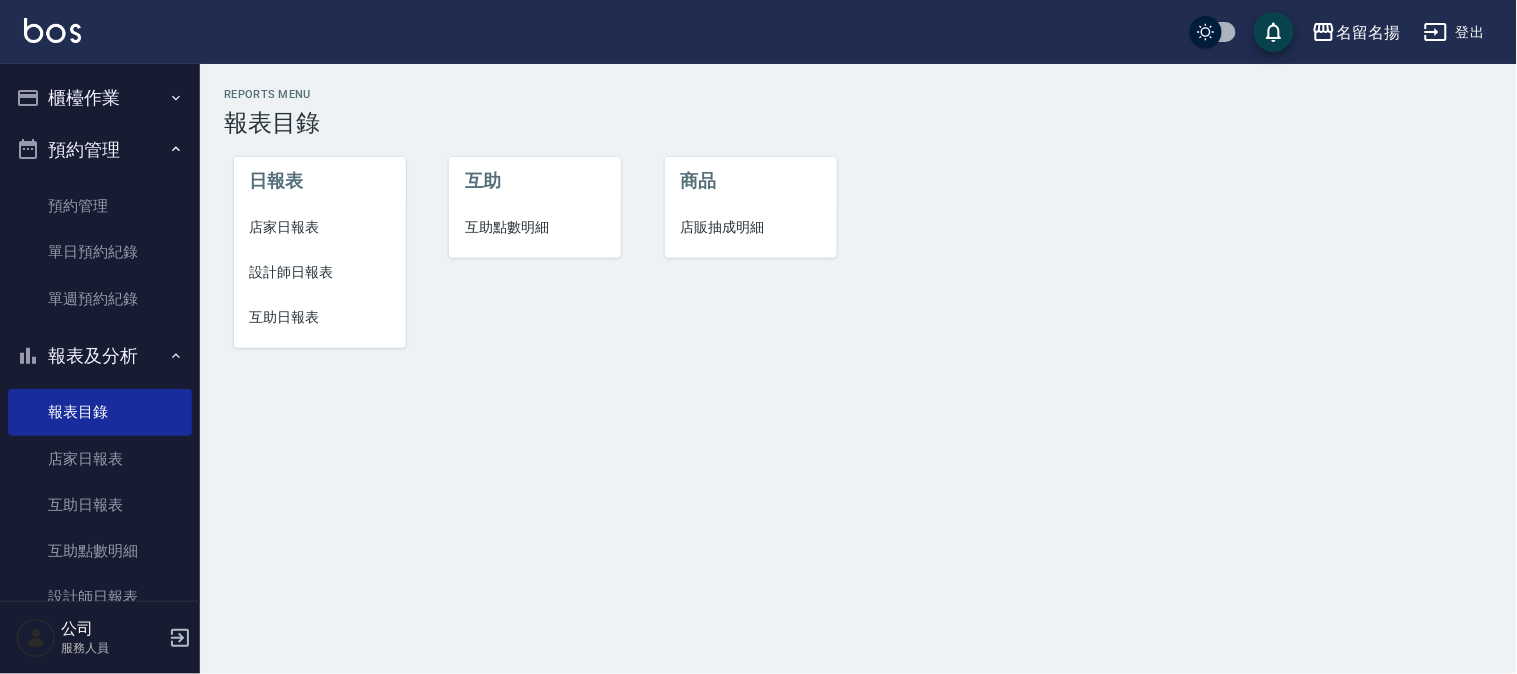 click on "互助日報表" at bounding box center [320, 317] 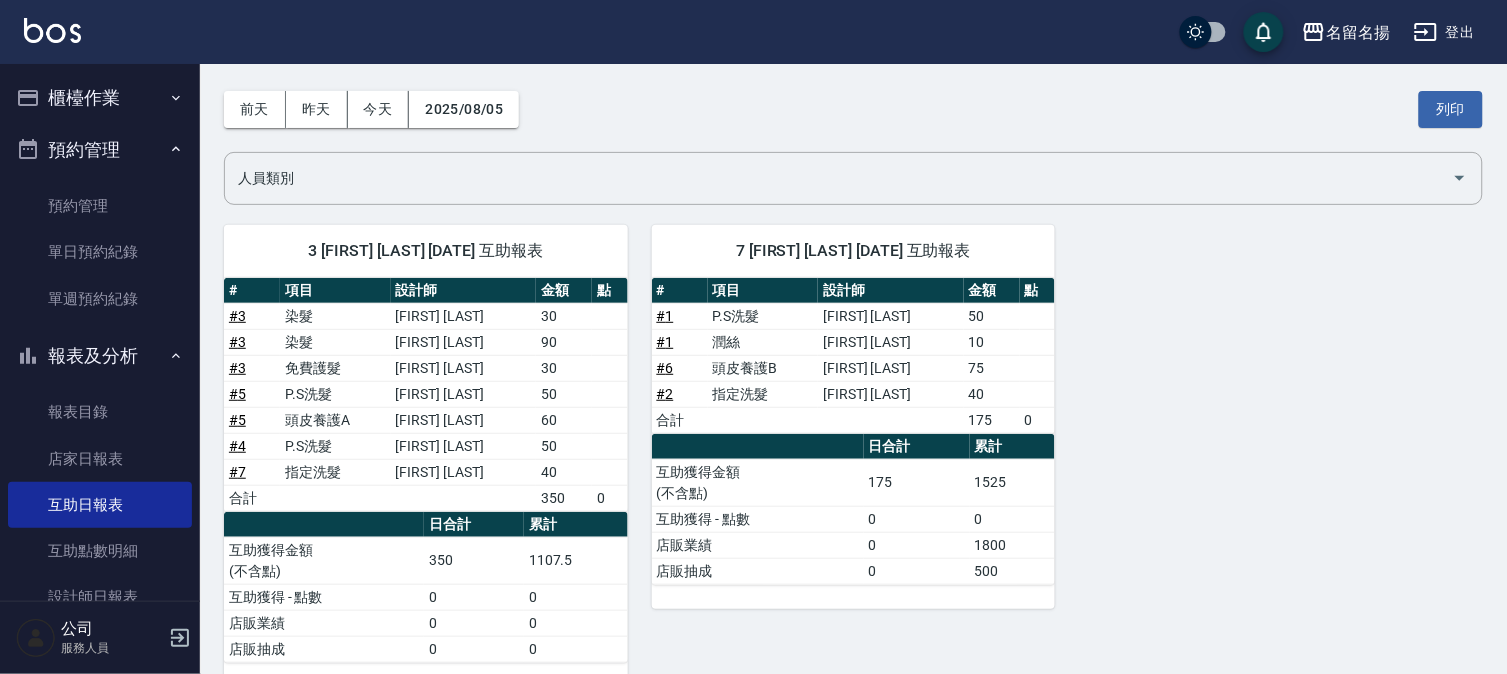 scroll, scrollTop: 107, scrollLeft: 0, axis: vertical 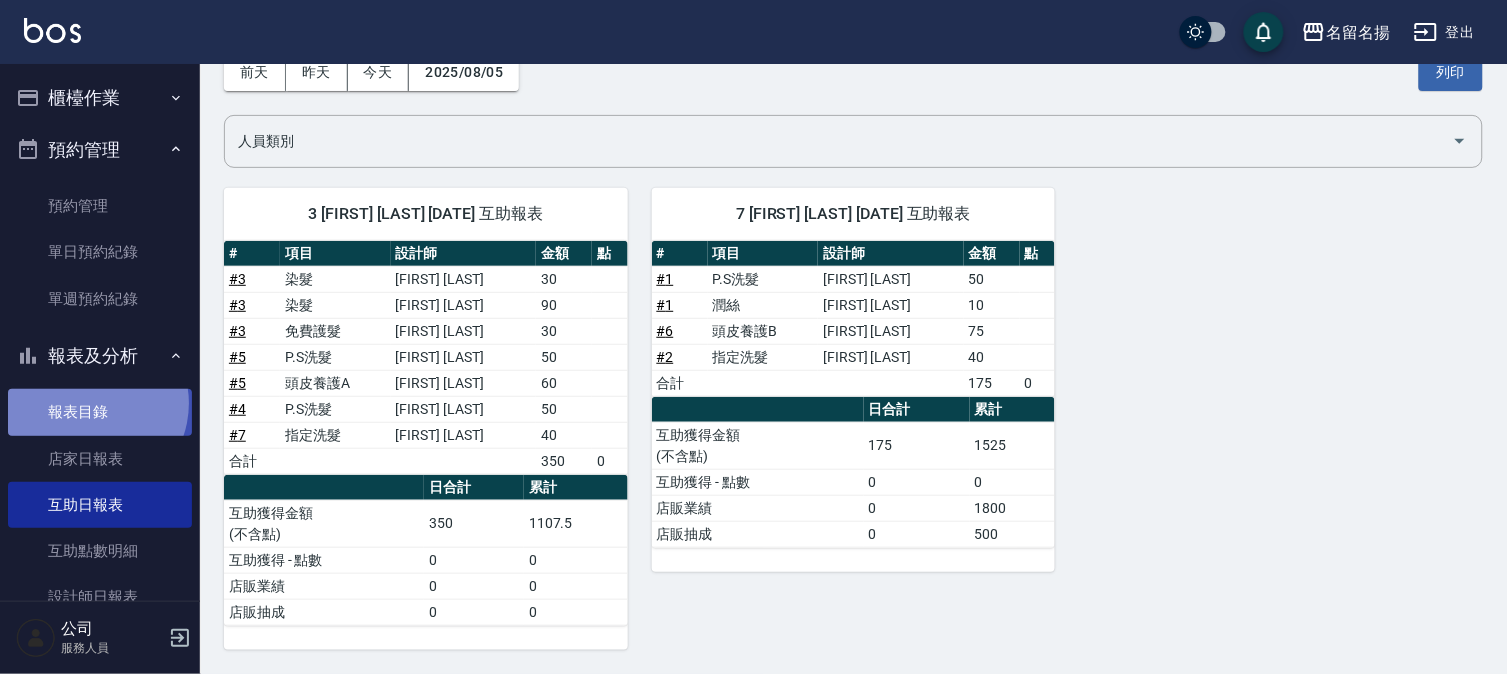 click on "報表目錄" at bounding box center (100, 412) 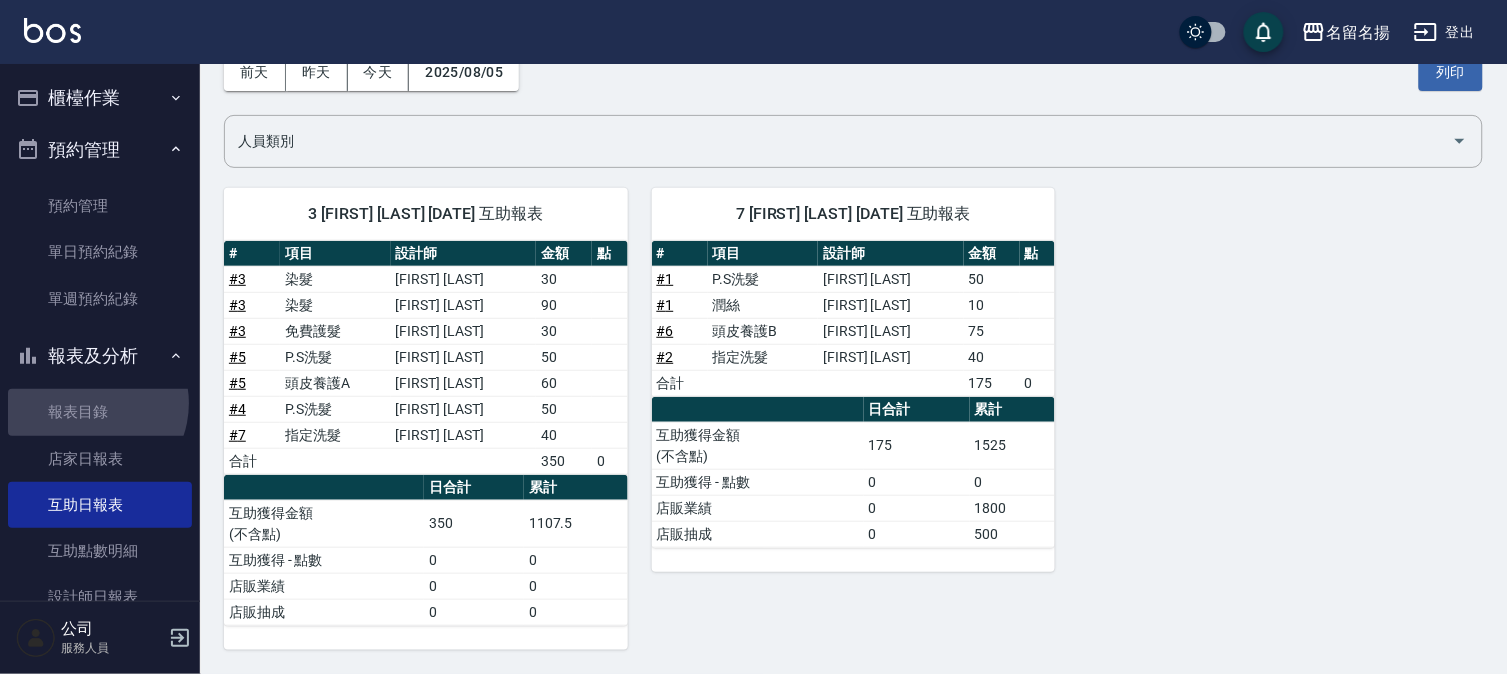 scroll, scrollTop: 0, scrollLeft: 0, axis: both 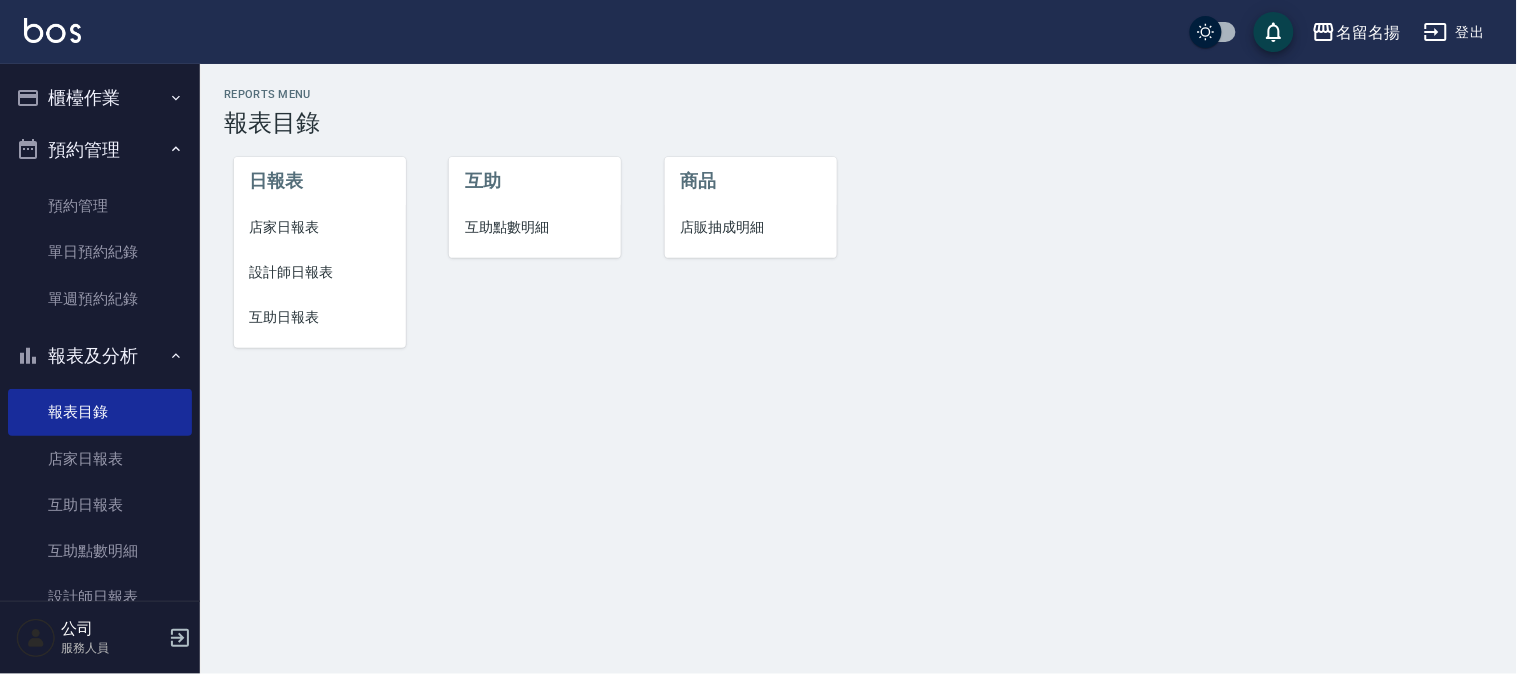 click on "設計師日報表" at bounding box center (320, 272) 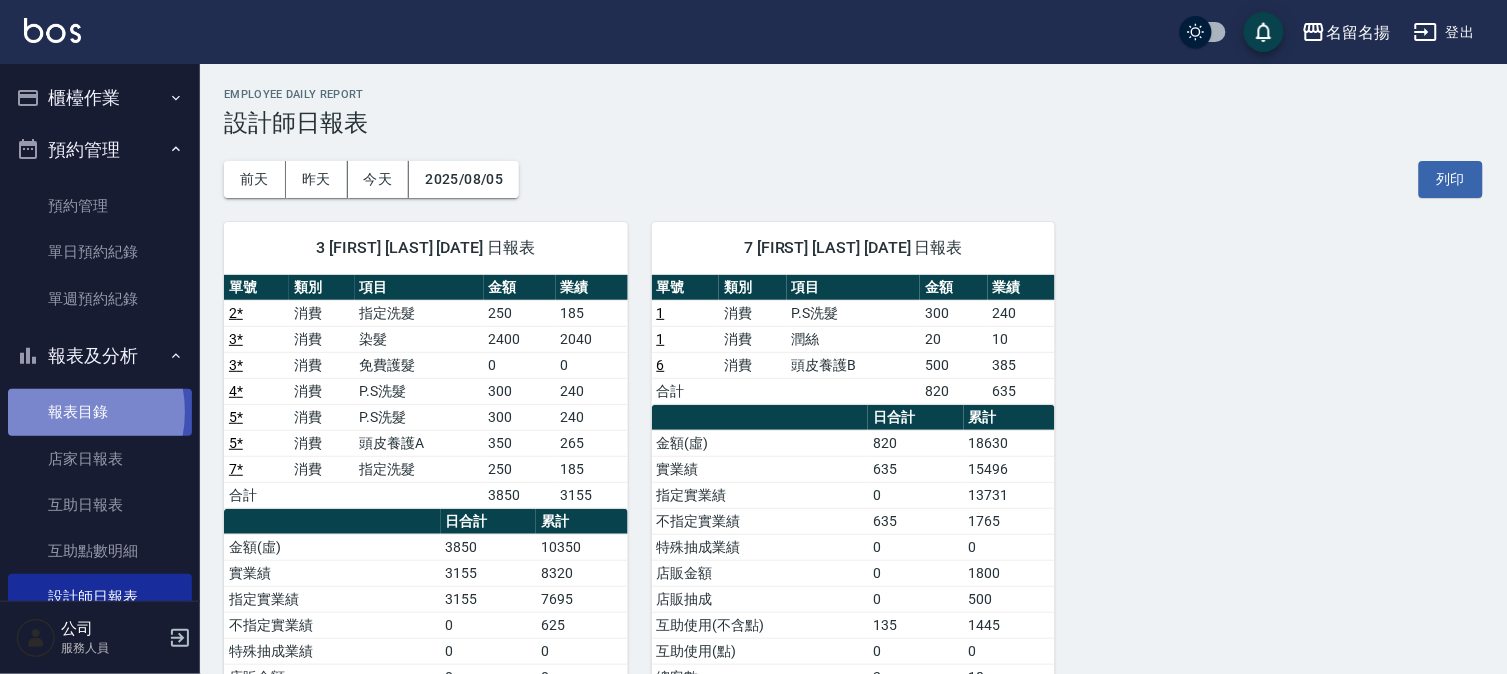 click on "報表目錄" at bounding box center [100, 412] 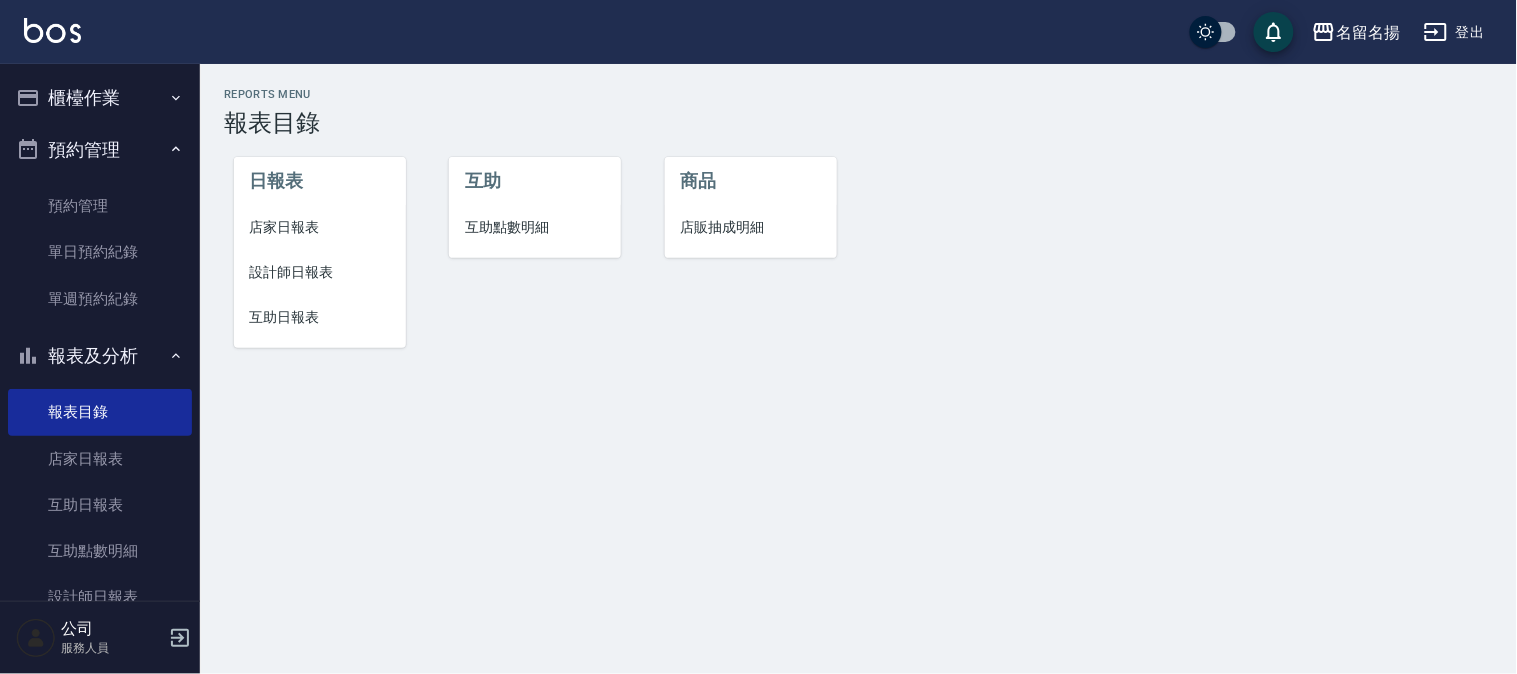 click on "店家日報表" at bounding box center [320, 227] 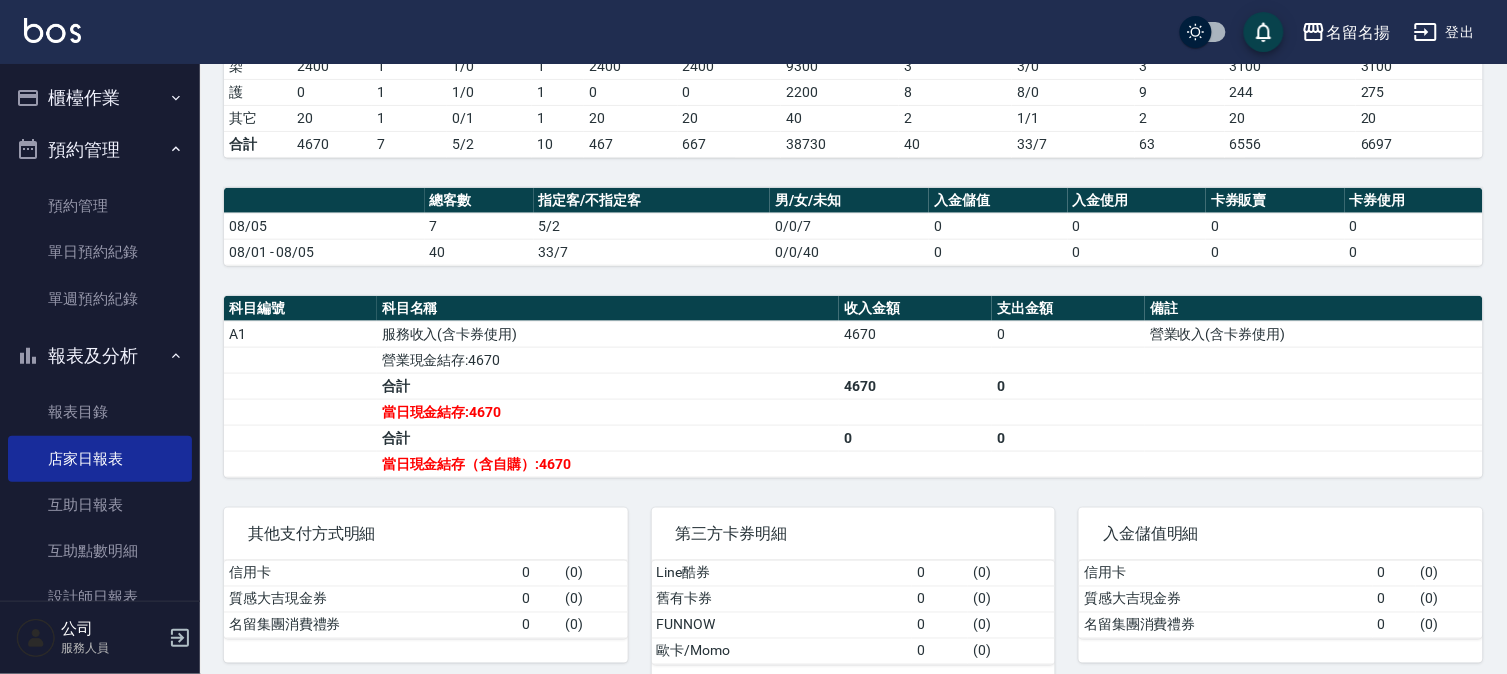 scroll, scrollTop: 444, scrollLeft: 0, axis: vertical 